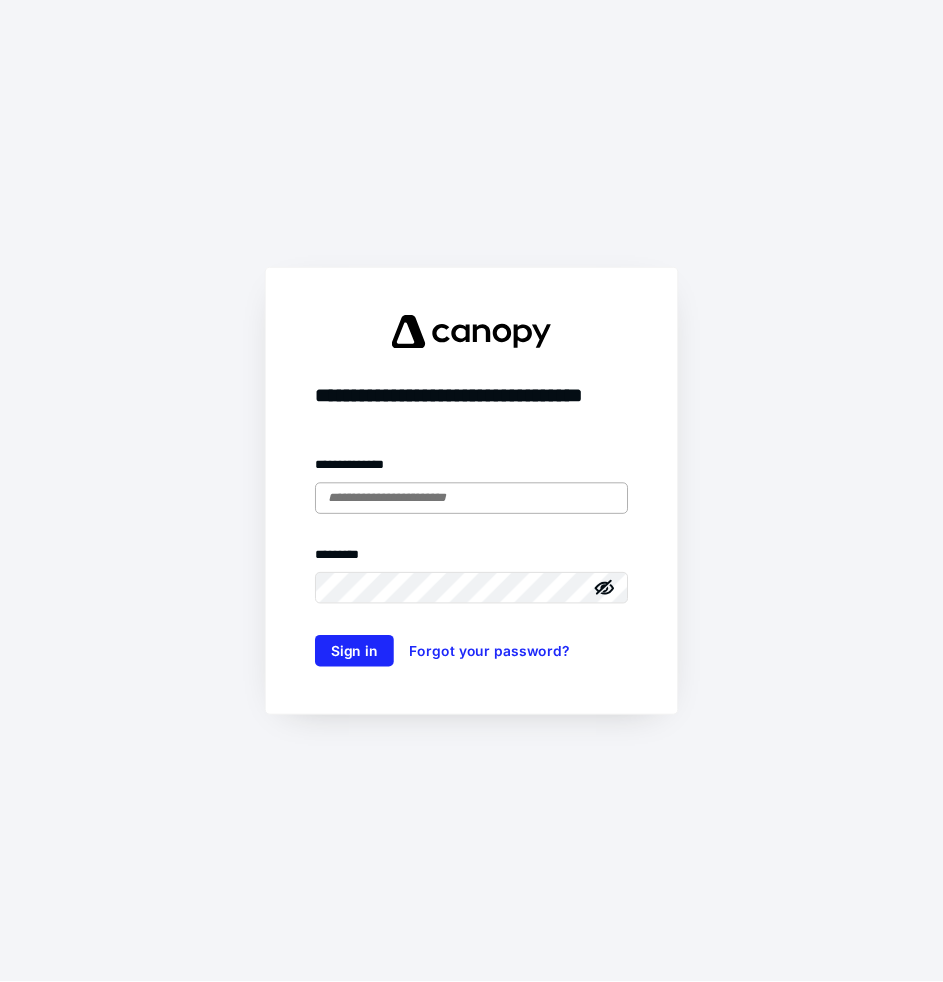 scroll, scrollTop: 0, scrollLeft: 0, axis: both 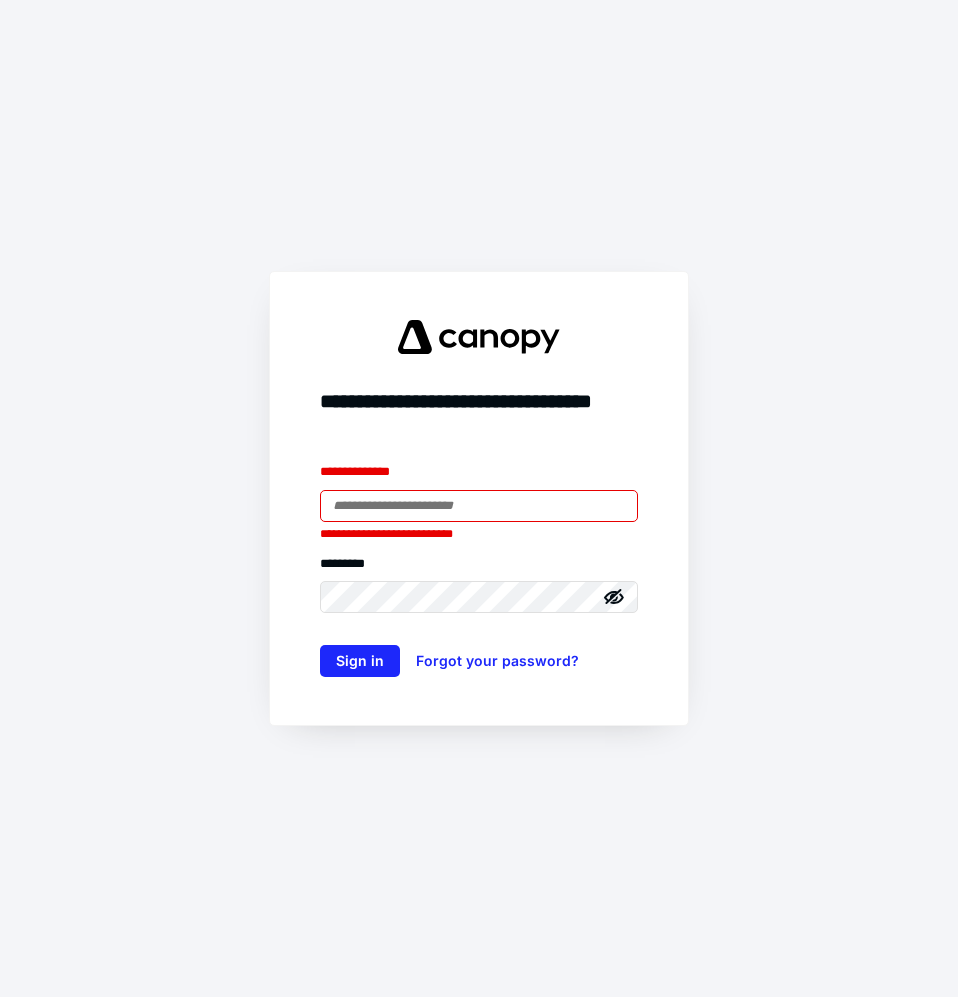 type on "**********" 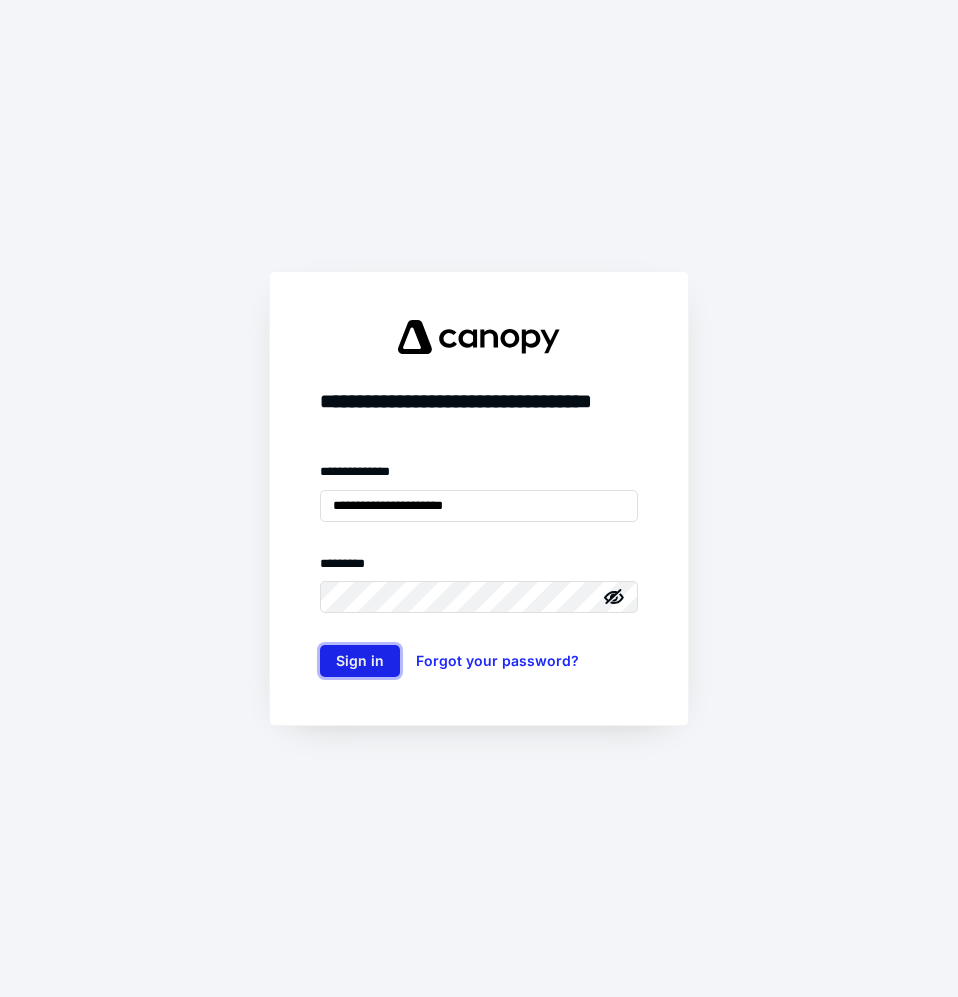 click on "Sign in" at bounding box center (360, 661) 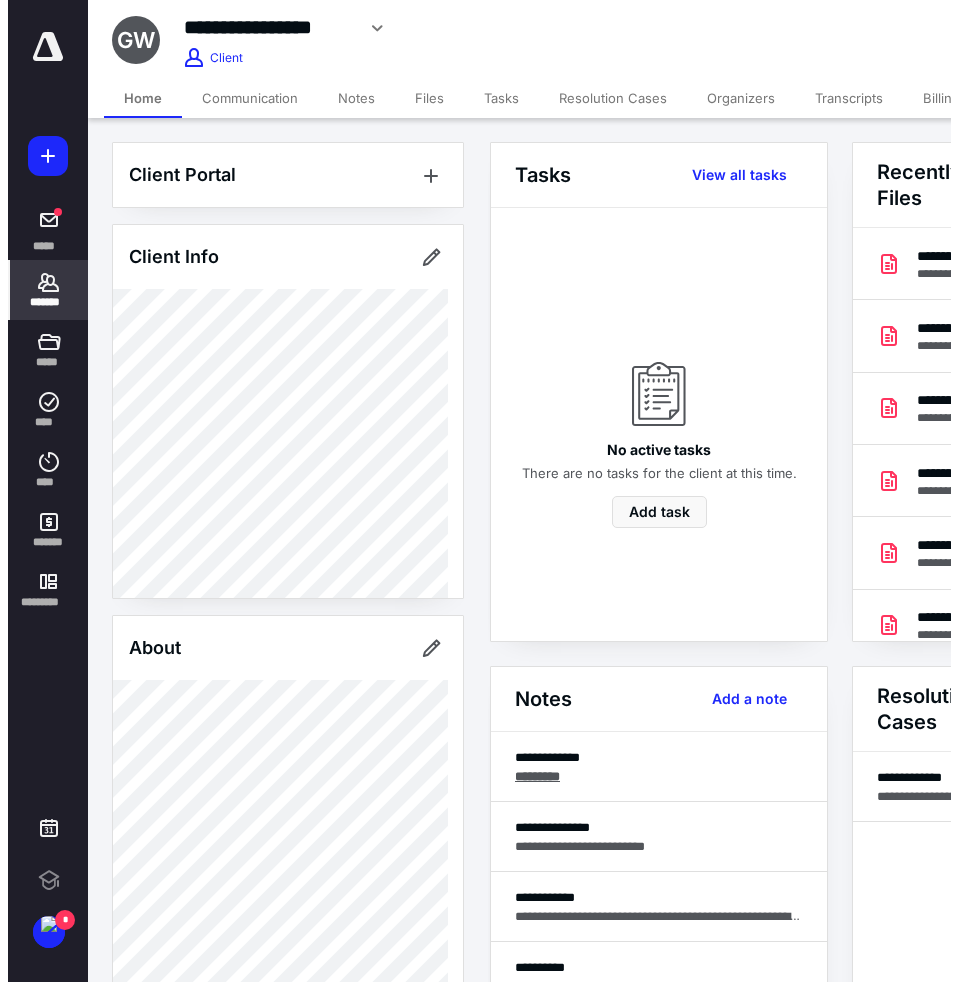 scroll, scrollTop: 0, scrollLeft: 0, axis: both 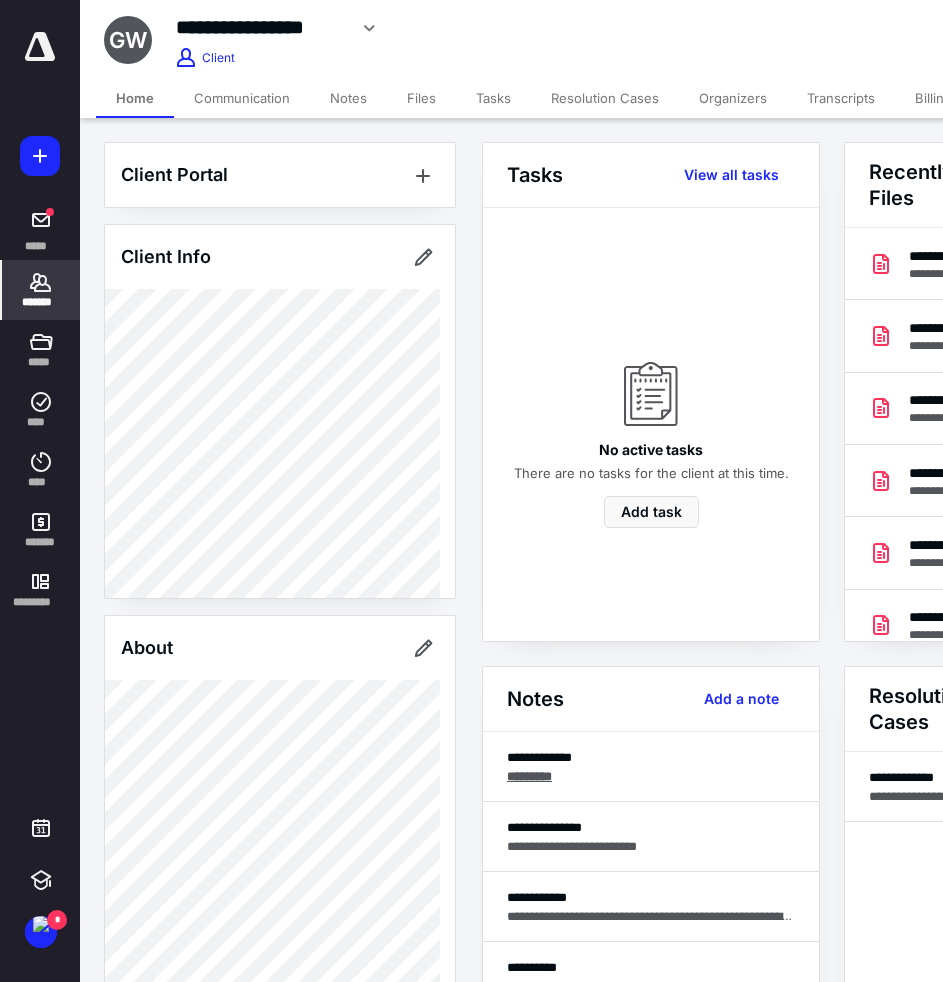 click on "*******" at bounding box center [41, 302] 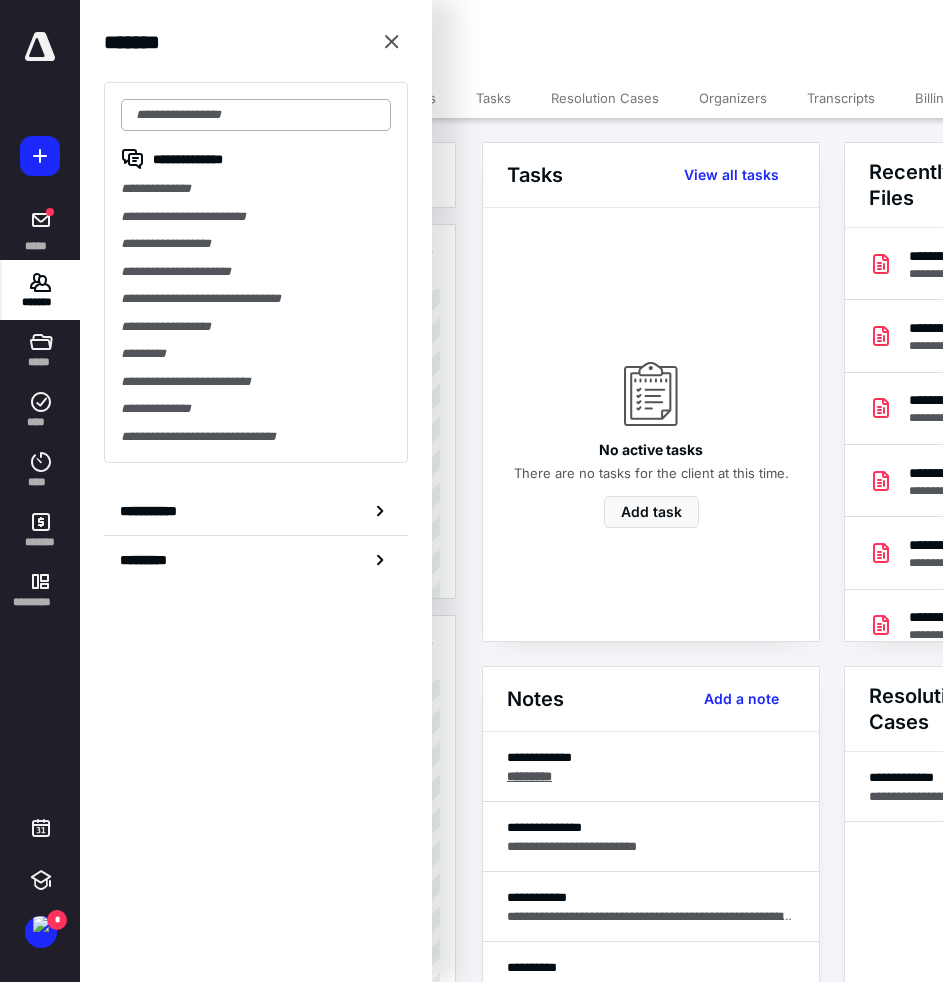 click at bounding box center (256, 115) 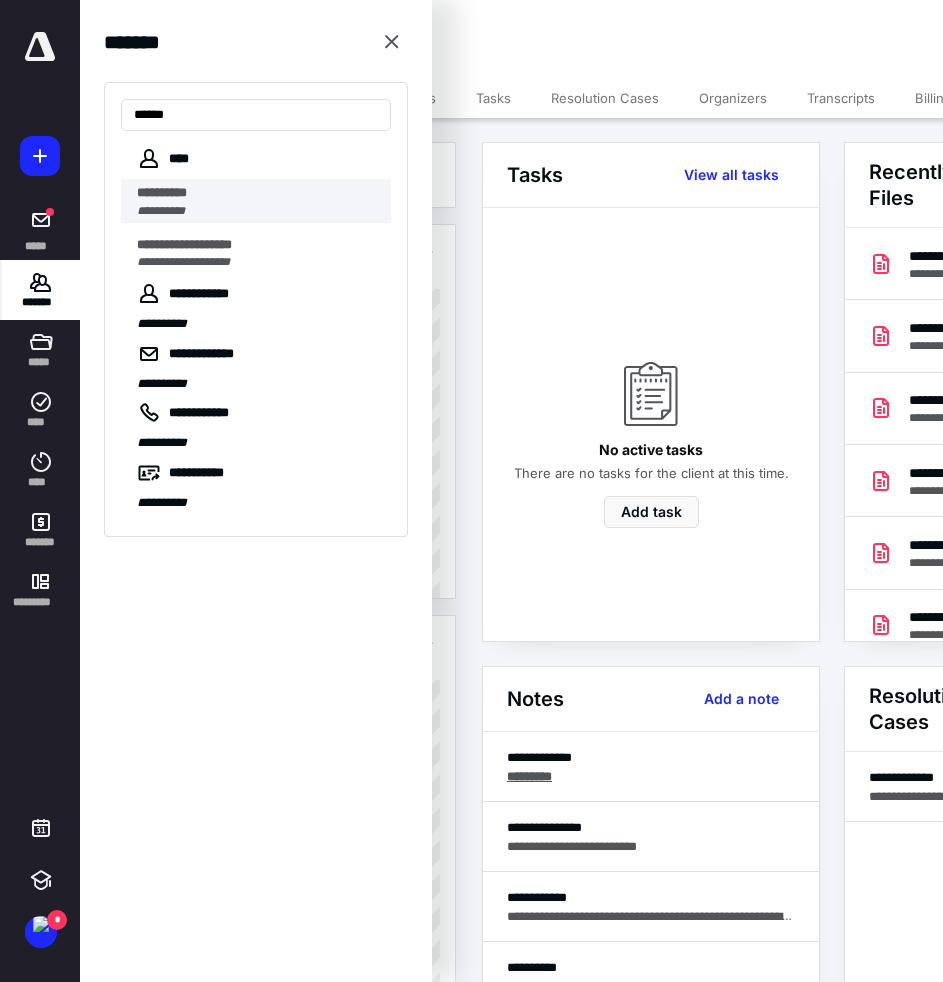 type on "******" 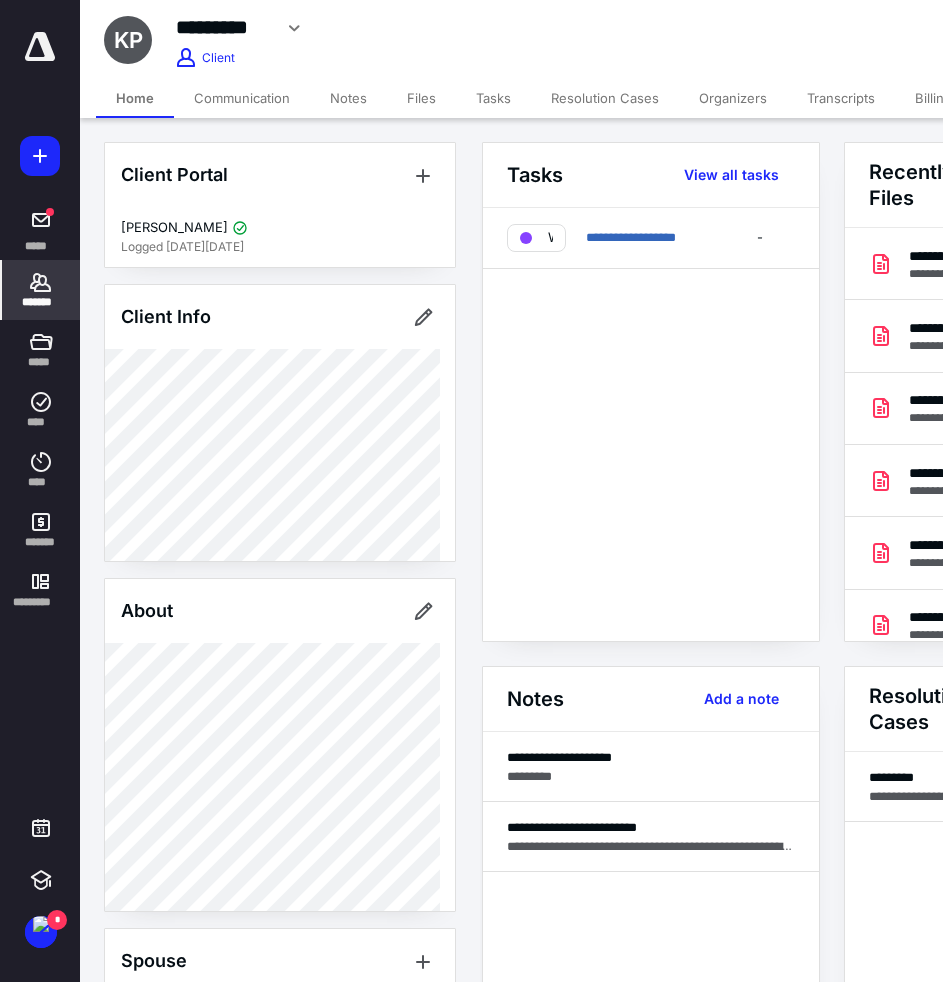 click on "Files" at bounding box center (421, 98) 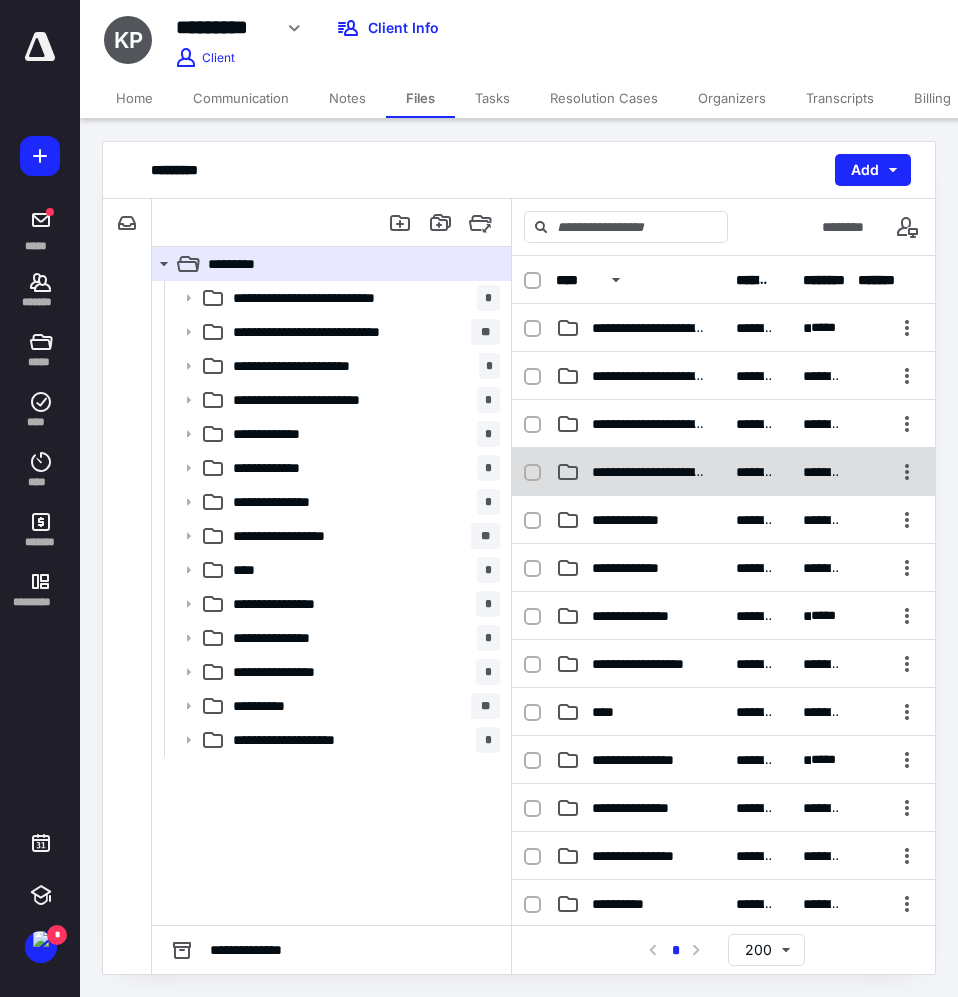 click on "**********" at bounding box center (723, 472) 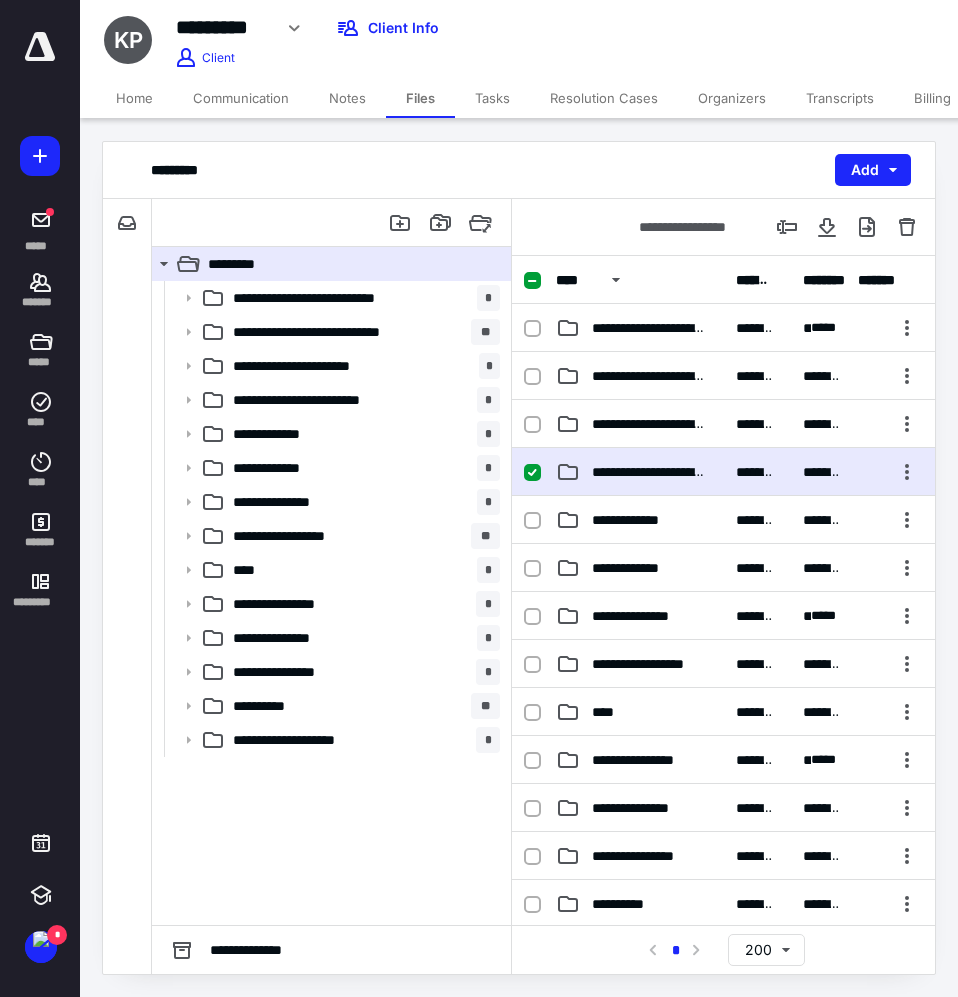 click on "**********" at bounding box center [648, 472] 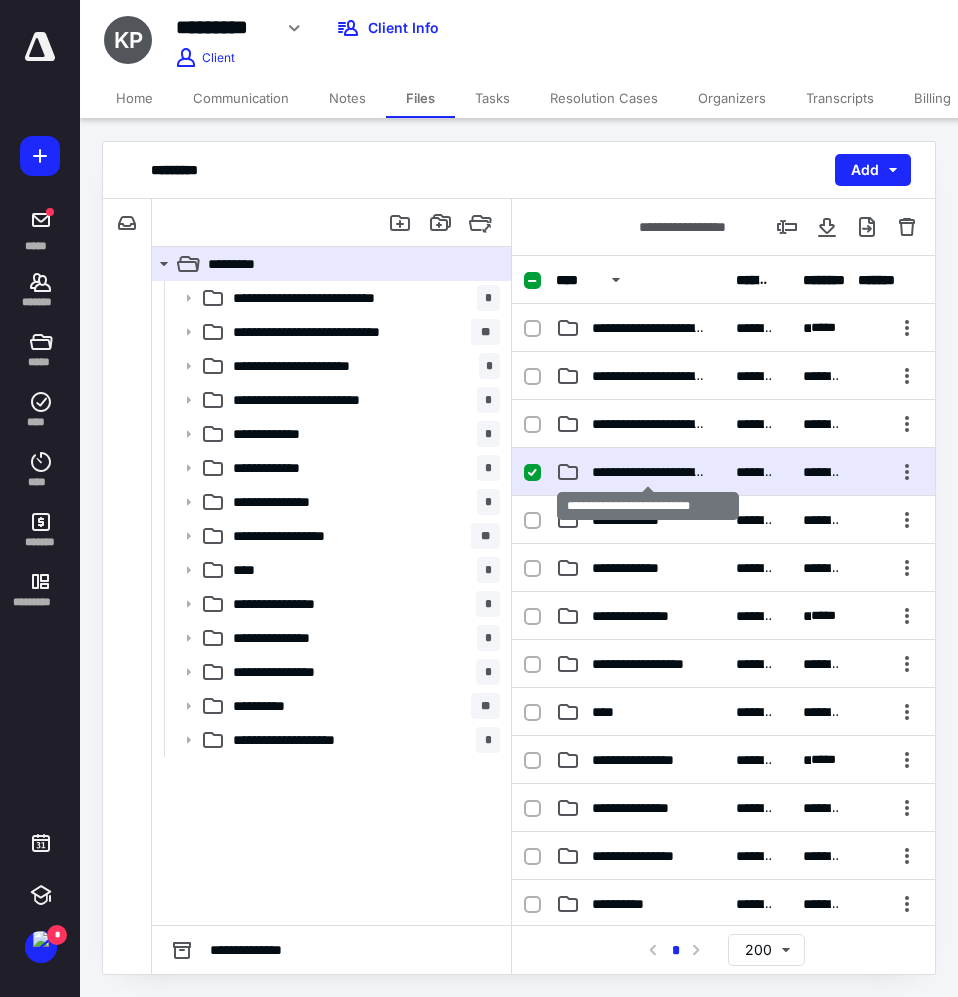 click on "**********" at bounding box center [648, 472] 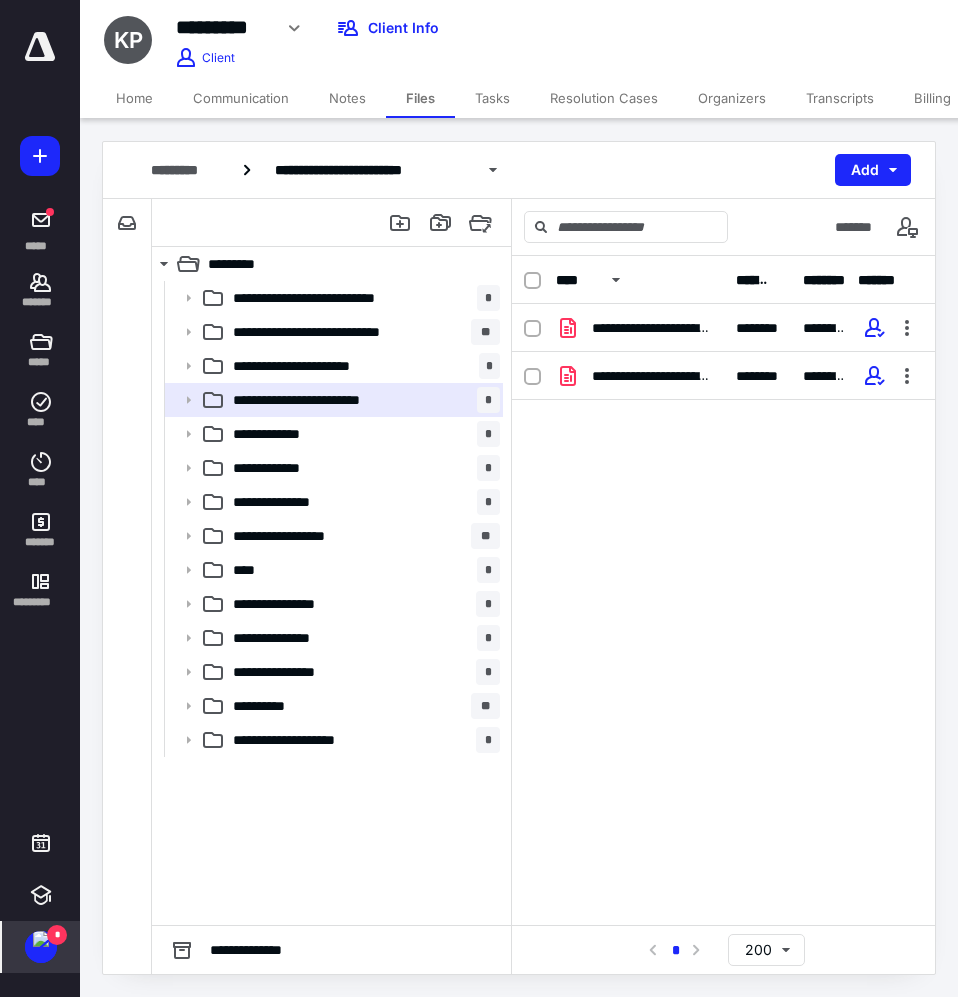 click on "*" at bounding box center [57, 935] 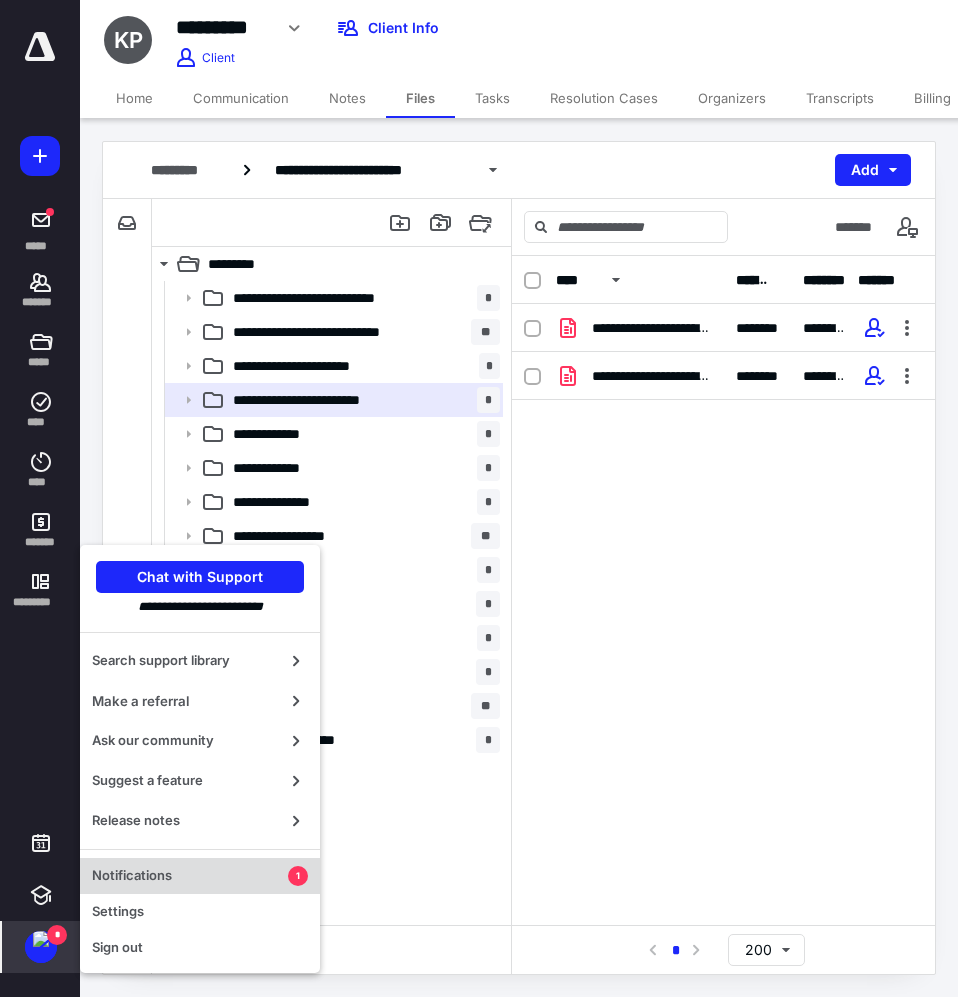 click on "Notifications" at bounding box center [190, 876] 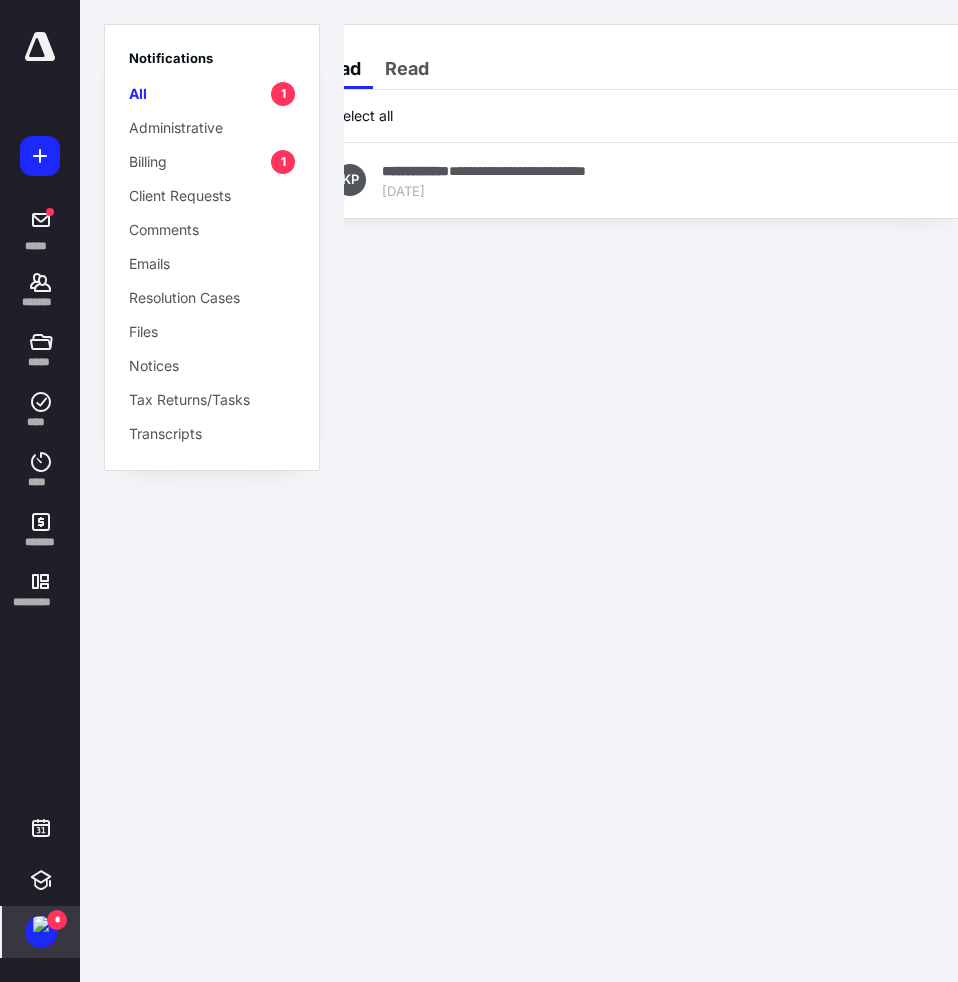 scroll, scrollTop: 0, scrollLeft: 85, axis: horizontal 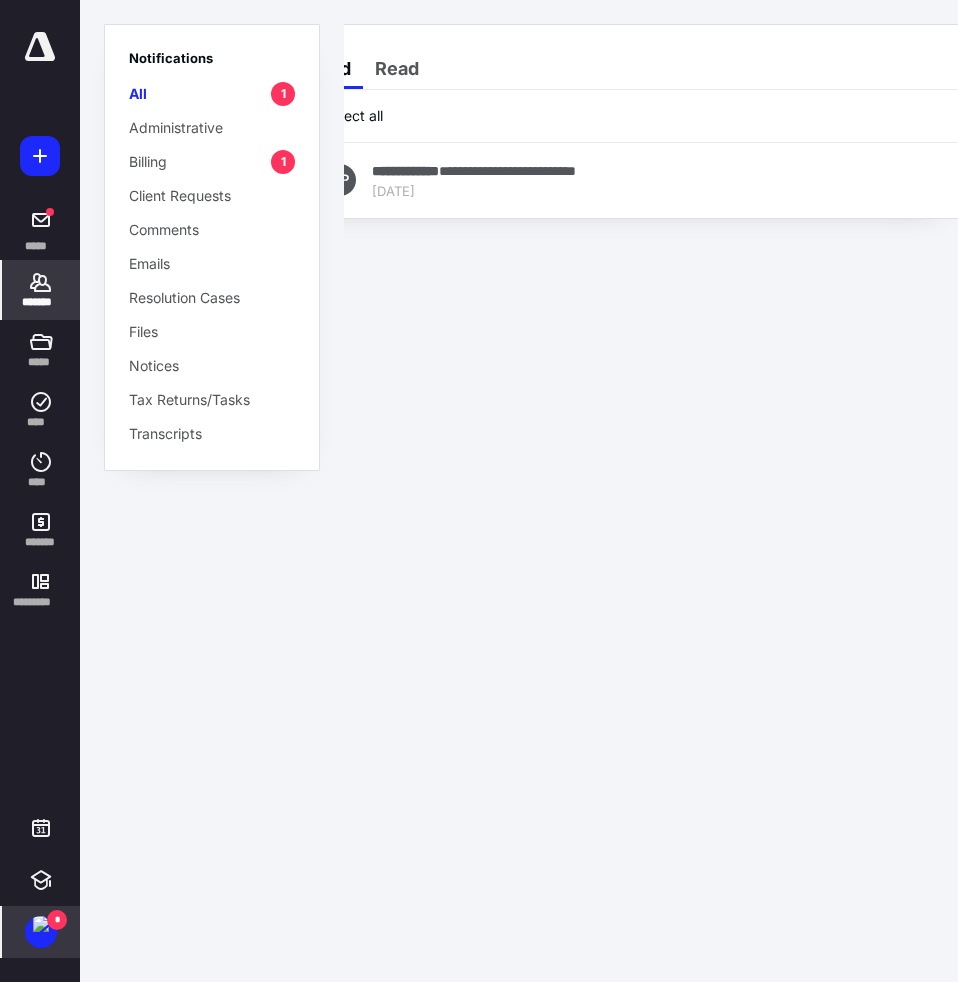 click on "*******" at bounding box center [41, 302] 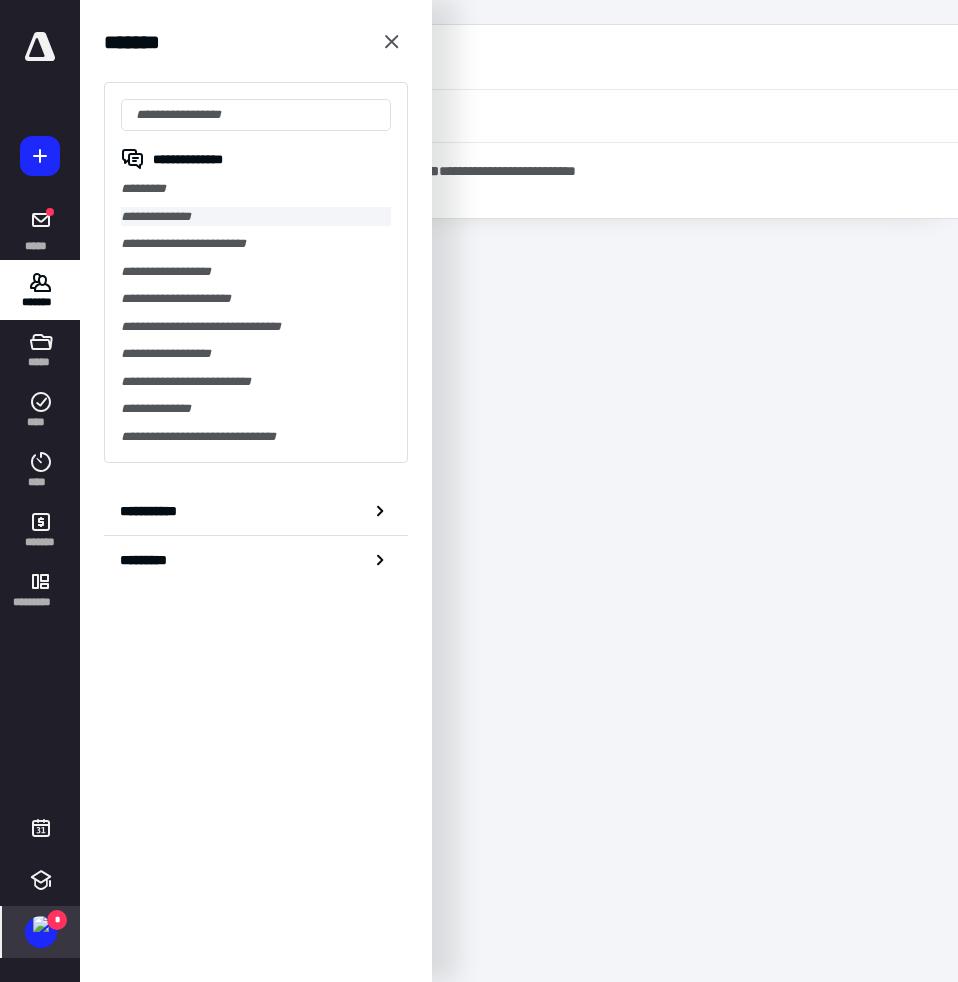 click on "**********" at bounding box center (256, 217) 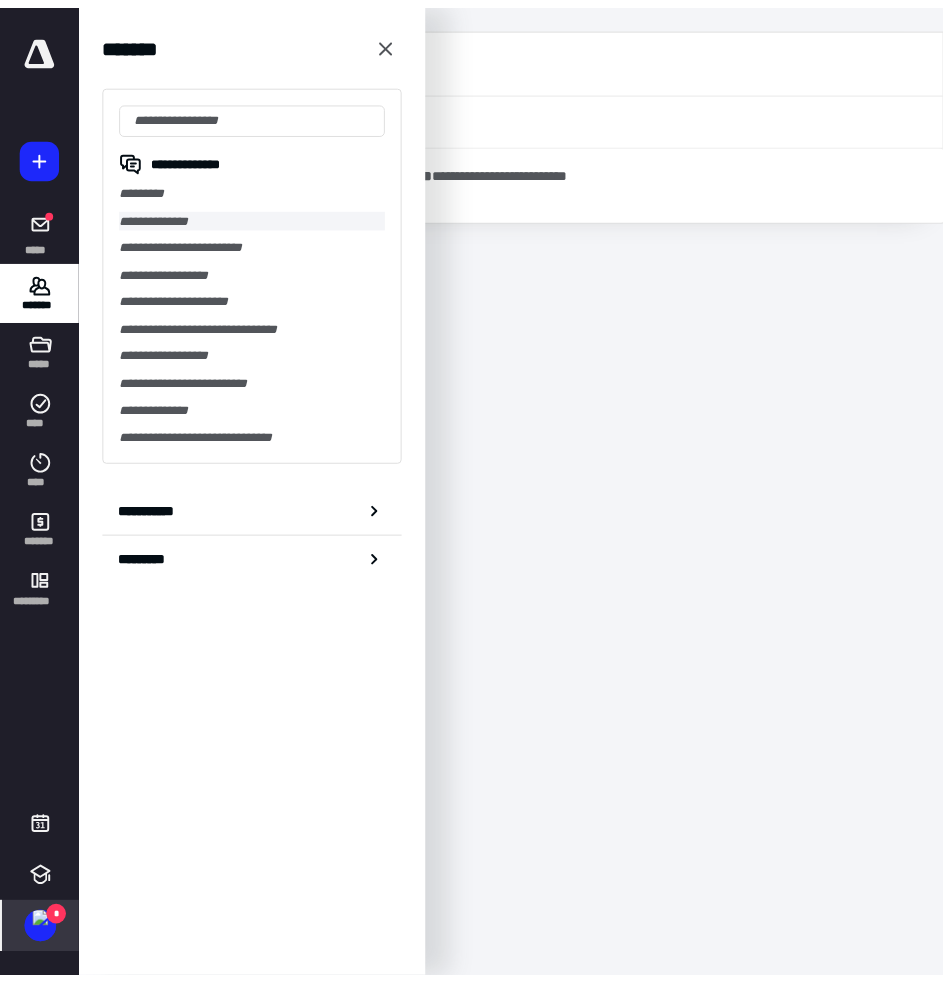 scroll, scrollTop: 0, scrollLeft: 0, axis: both 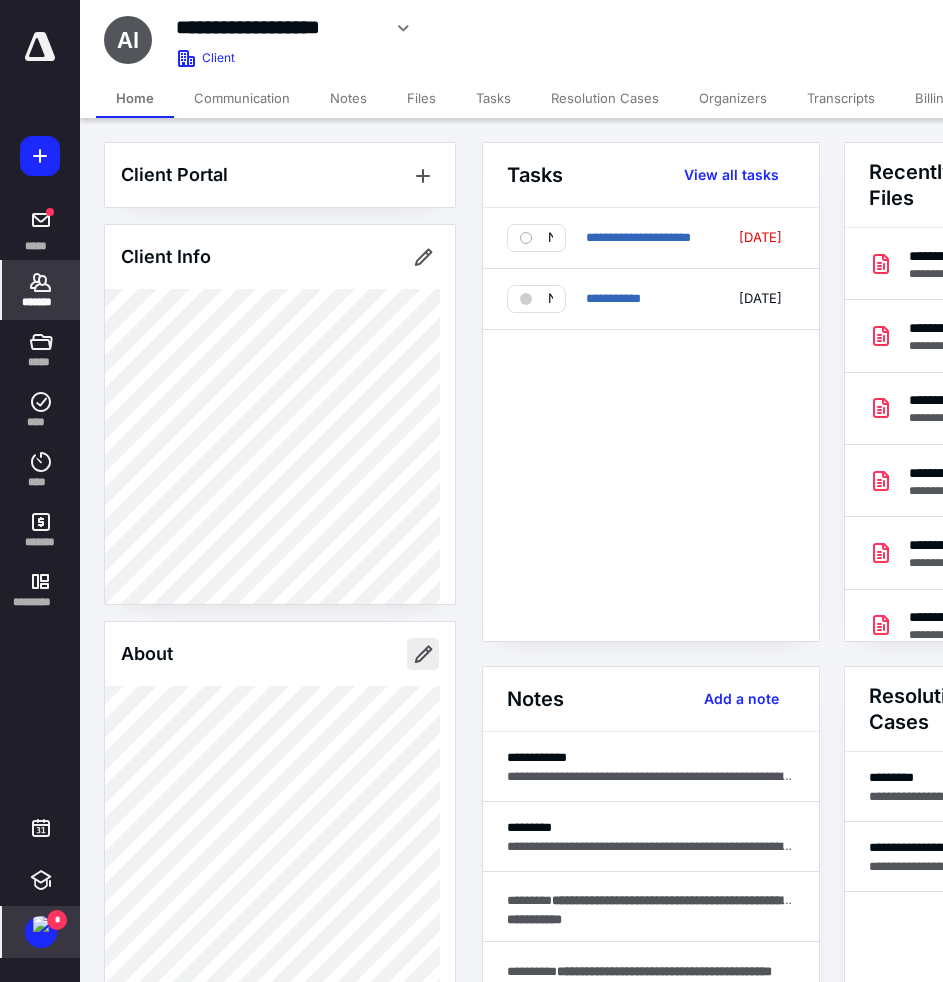 click at bounding box center [423, 654] 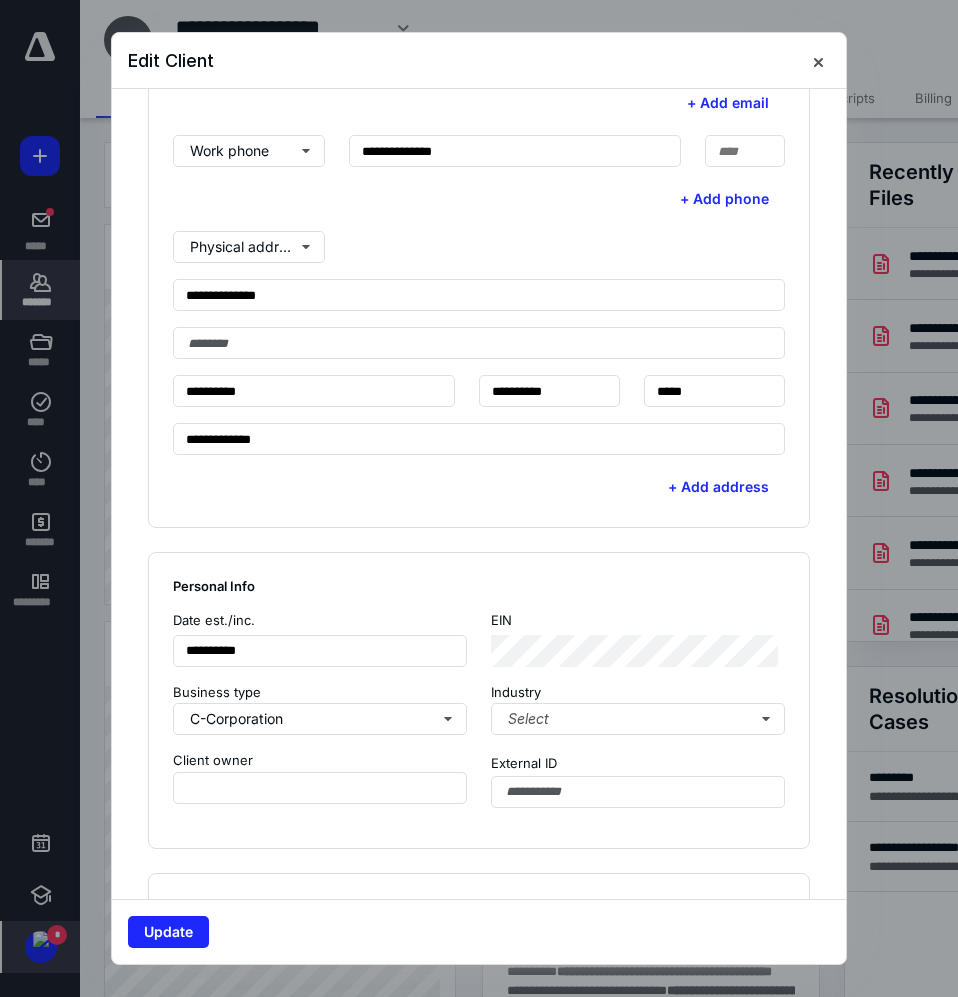 scroll, scrollTop: 600, scrollLeft: 0, axis: vertical 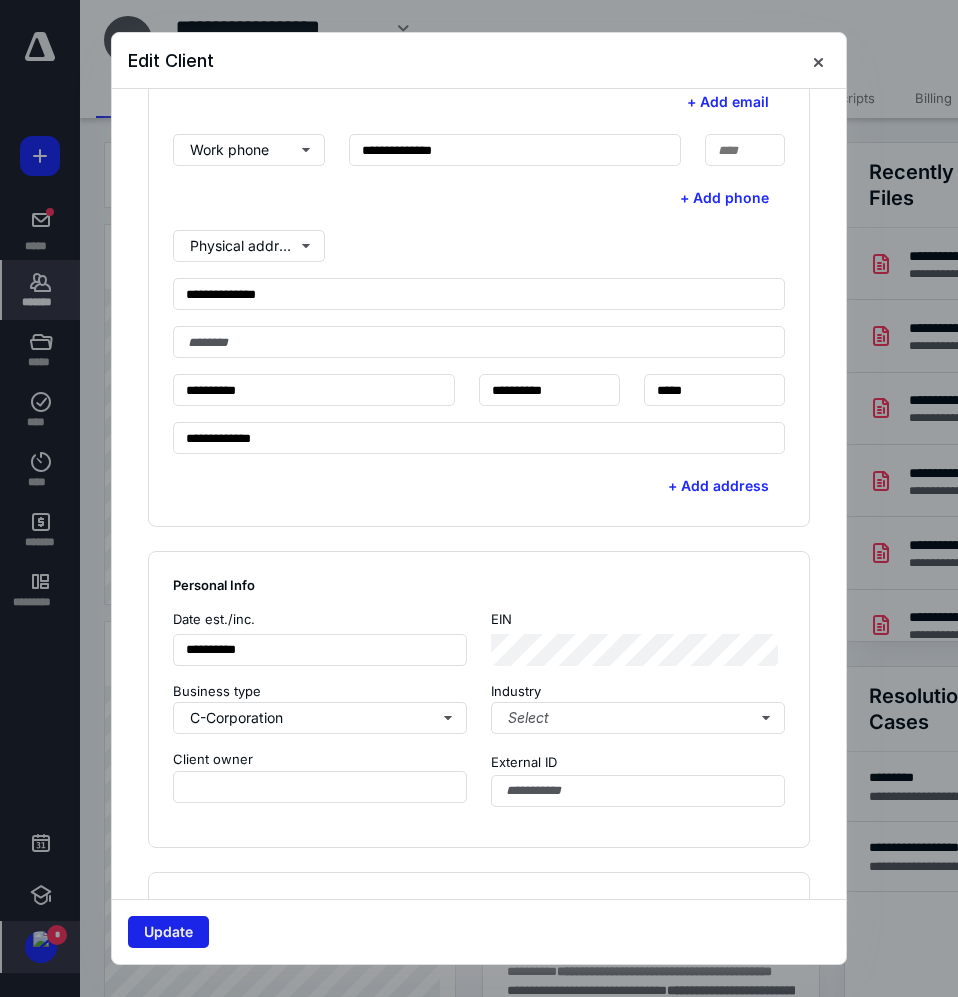 click on "Update" at bounding box center [168, 932] 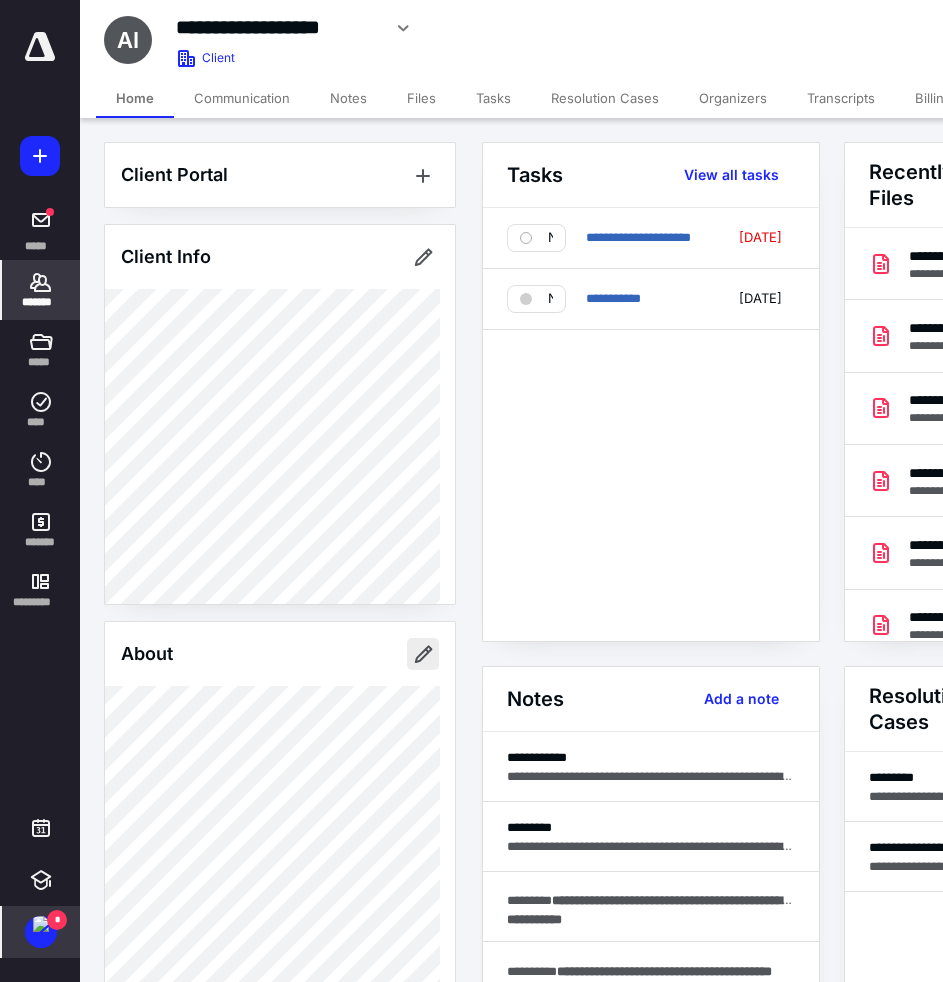 click at bounding box center (423, 654) 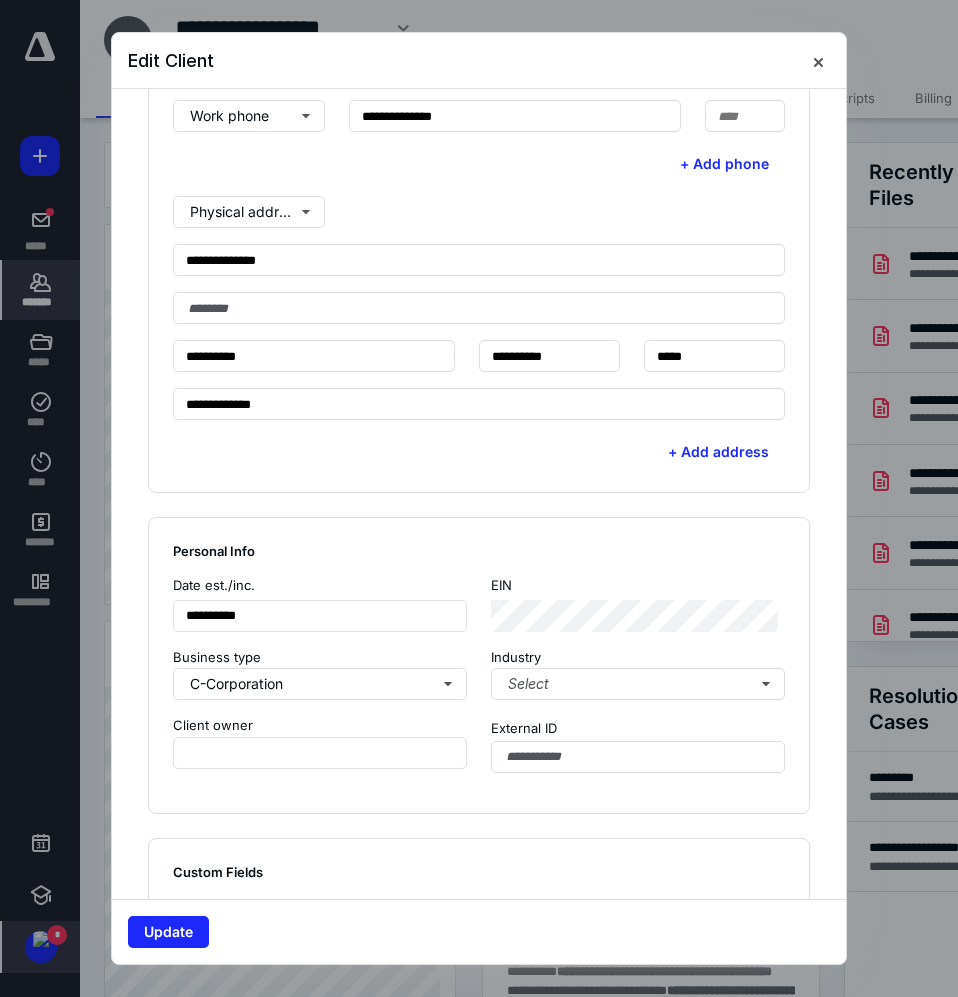 scroll, scrollTop: 700, scrollLeft: 0, axis: vertical 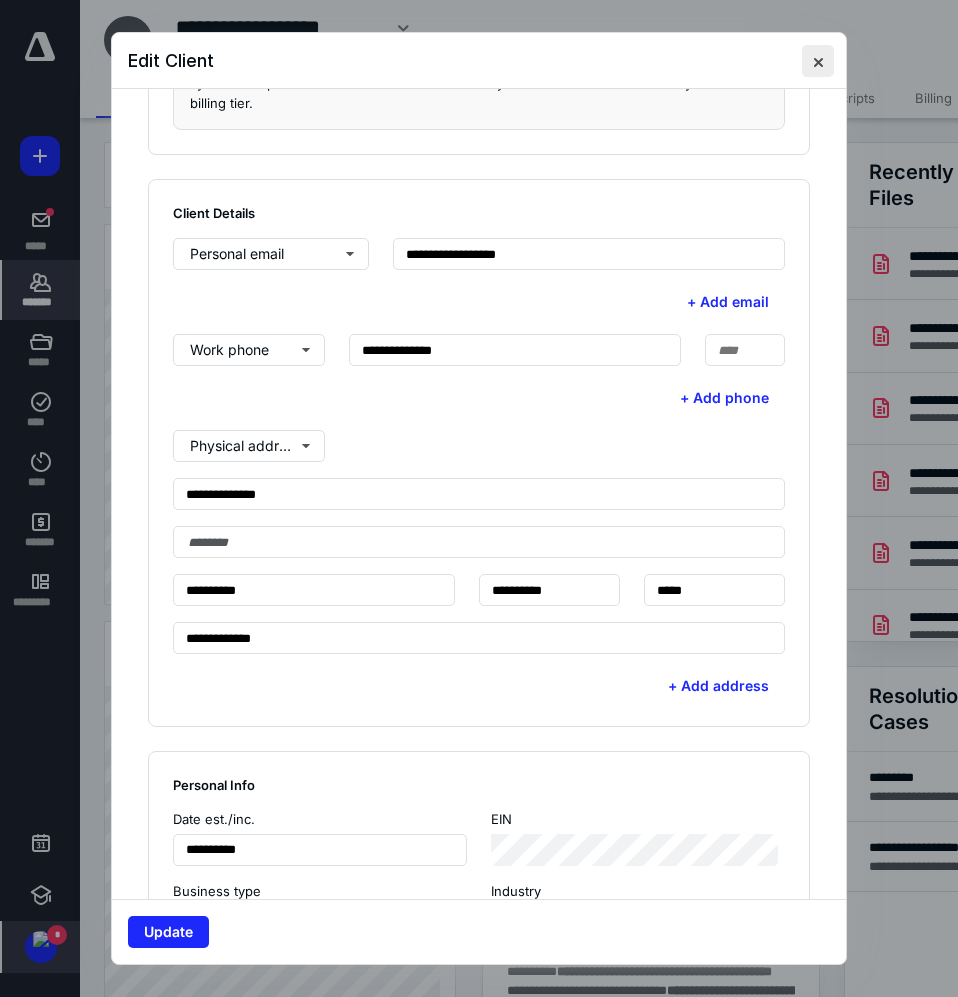 click at bounding box center [818, 61] 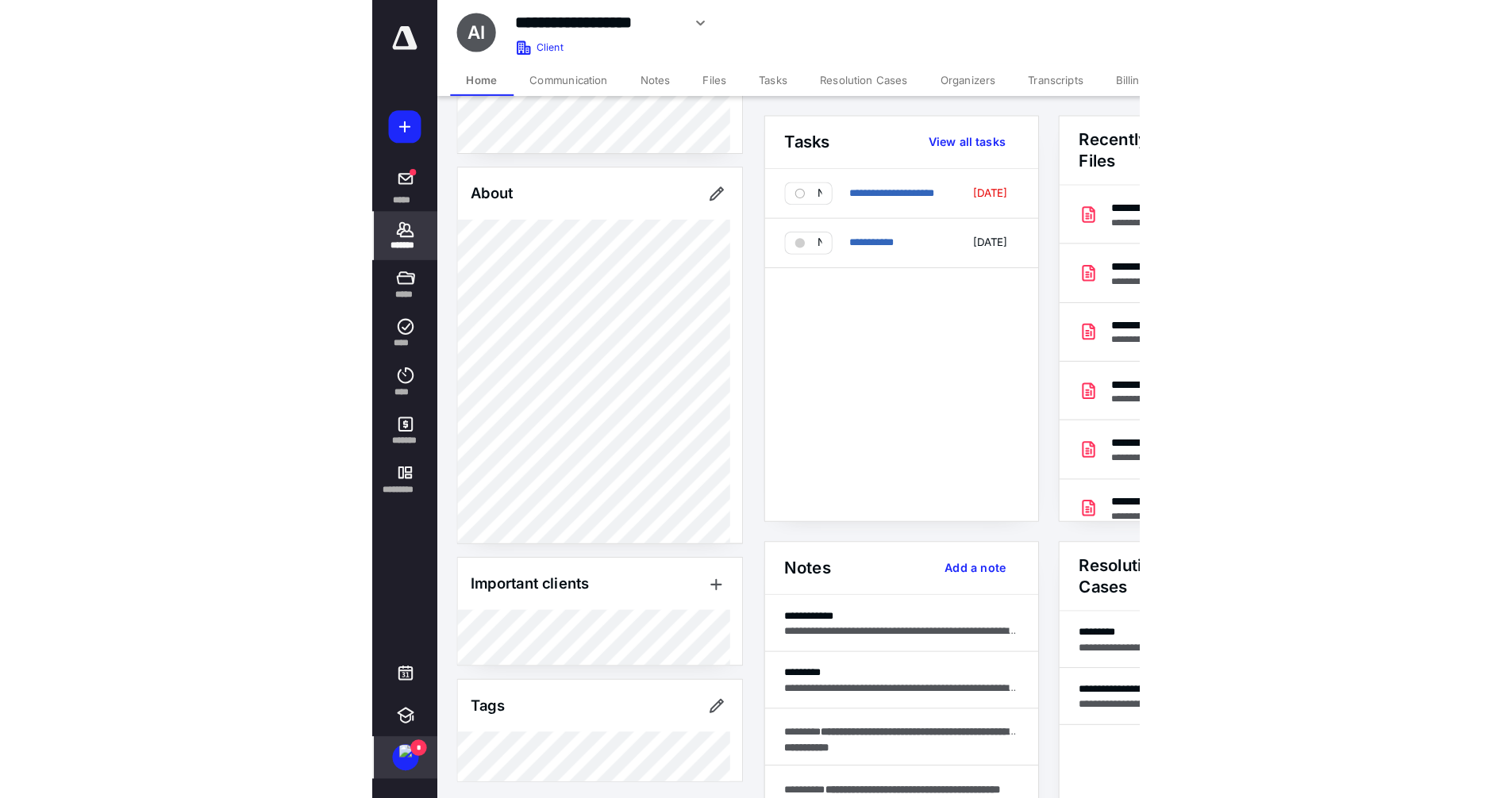 scroll, scrollTop: 333, scrollLeft: 0, axis: vertical 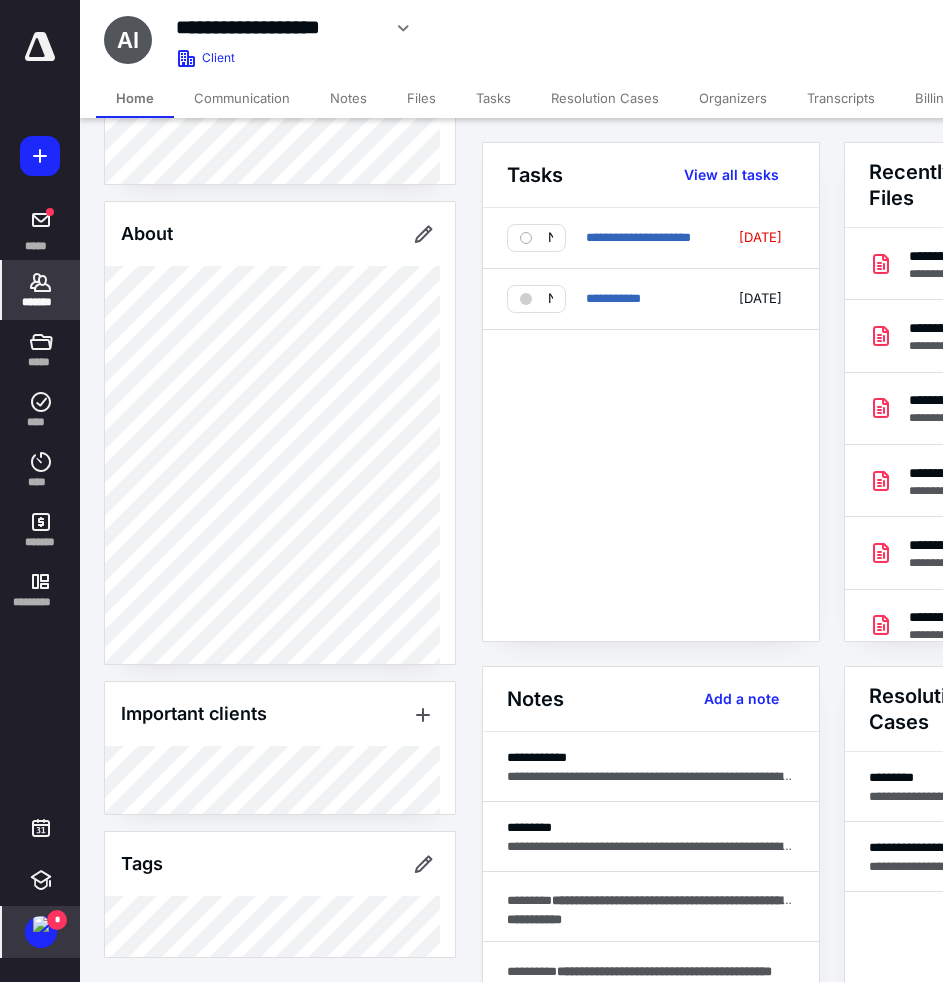 click on "*******" at bounding box center (41, 302) 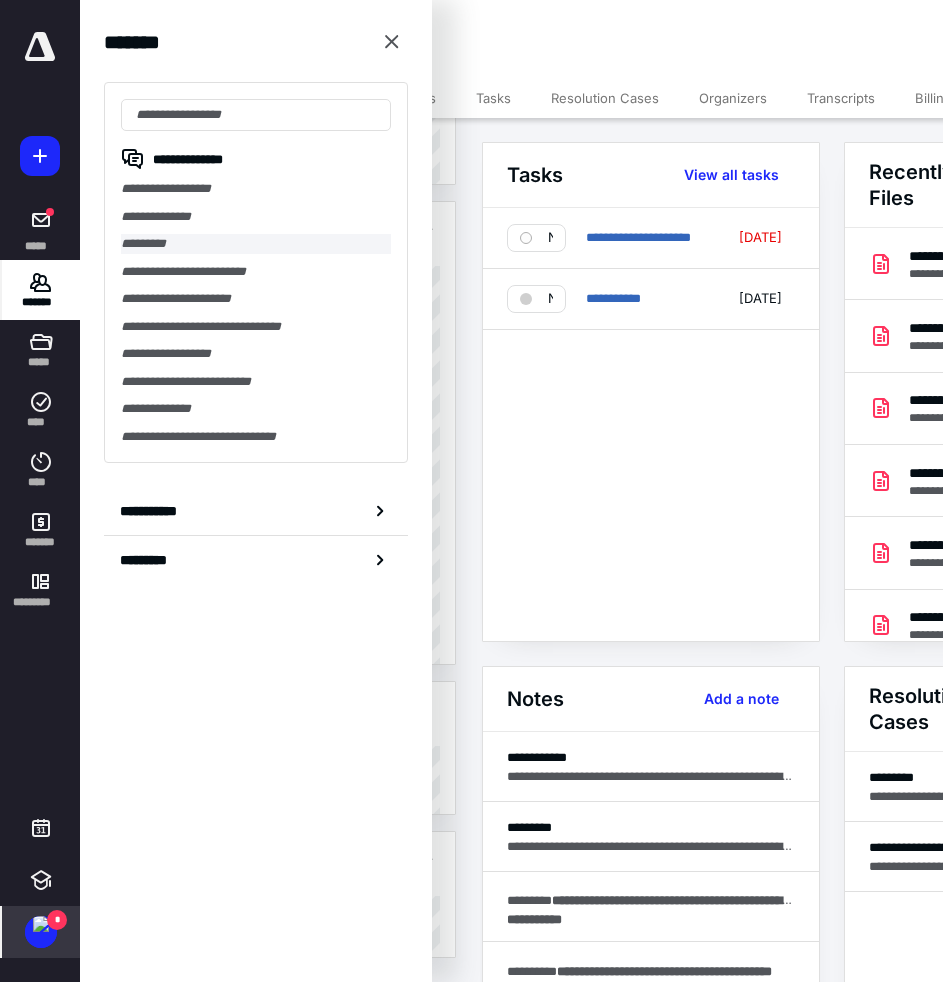click on "*********" at bounding box center (256, 244) 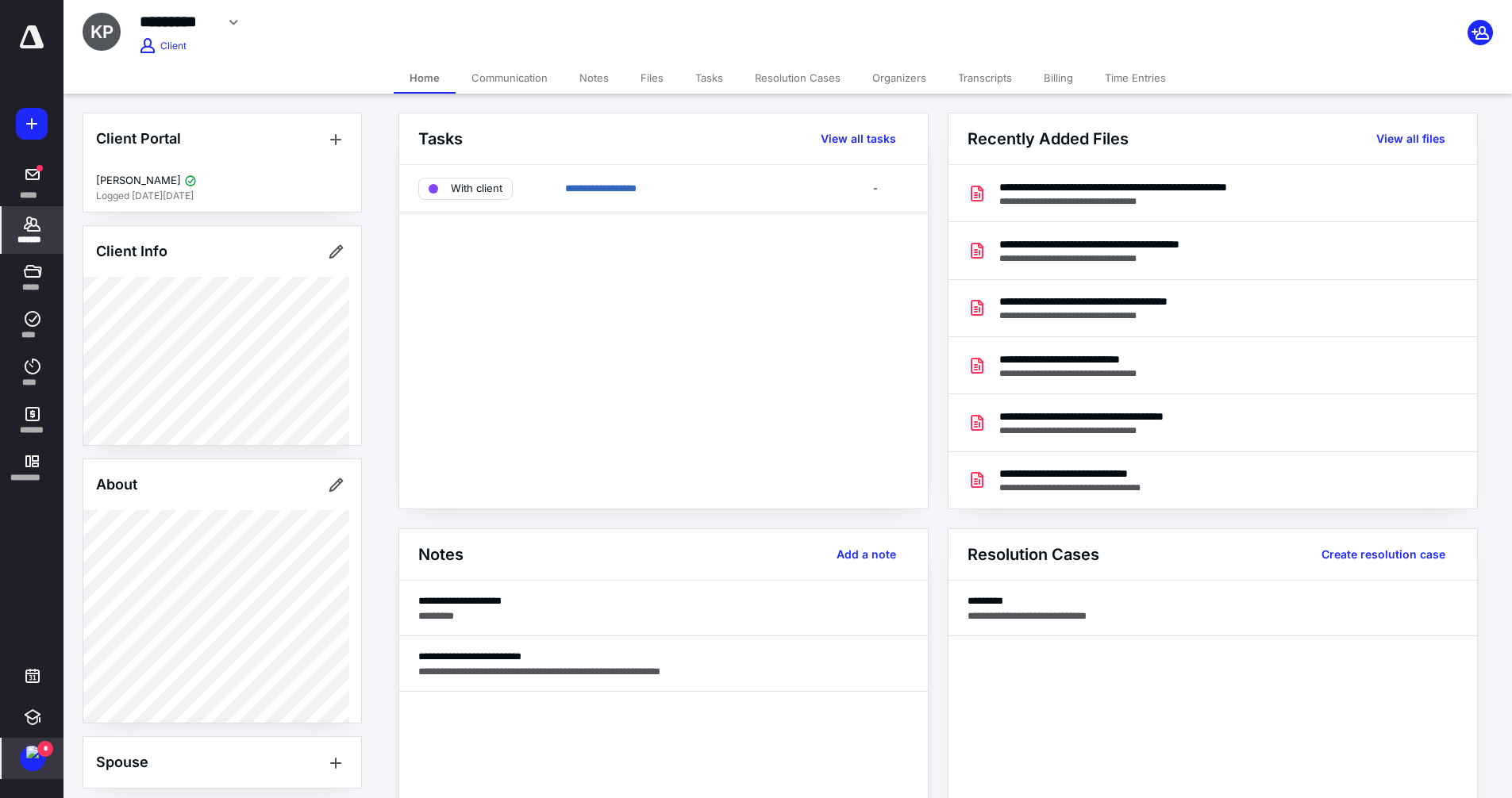 click on "*******" at bounding box center [33, 240] 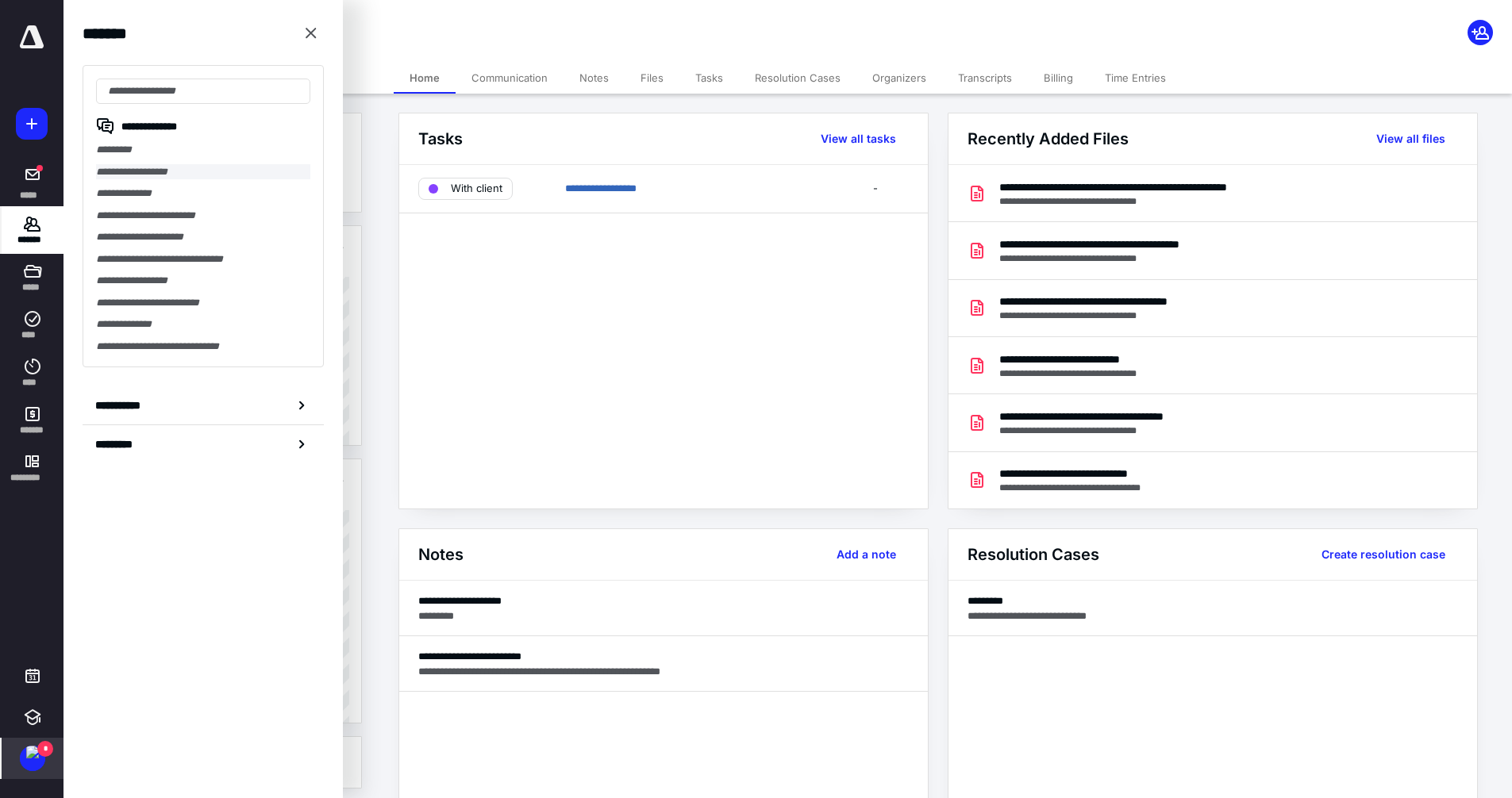 click on "**********" at bounding box center (203, 172) 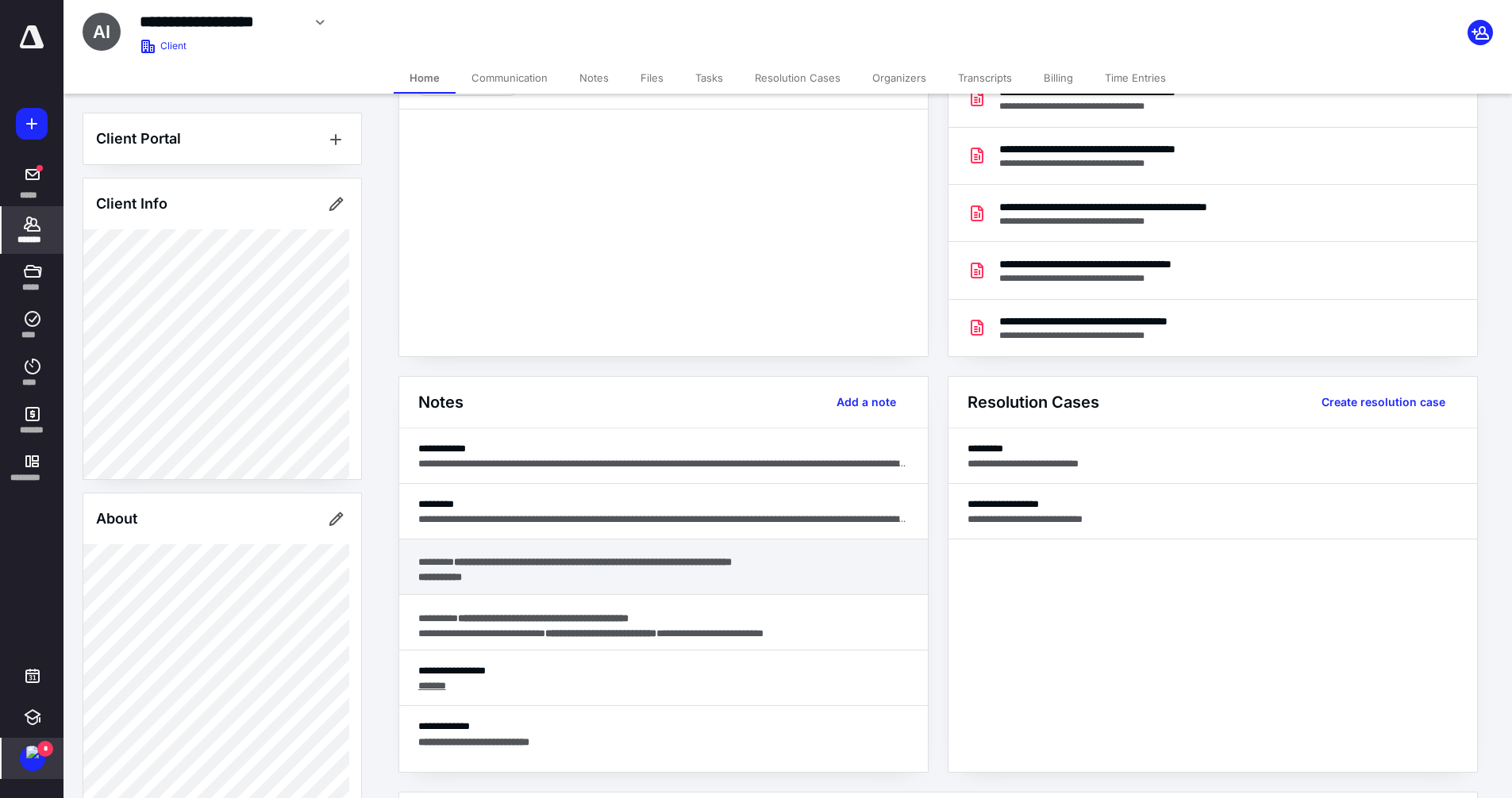 scroll, scrollTop: 159, scrollLeft: 0, axis: vertical 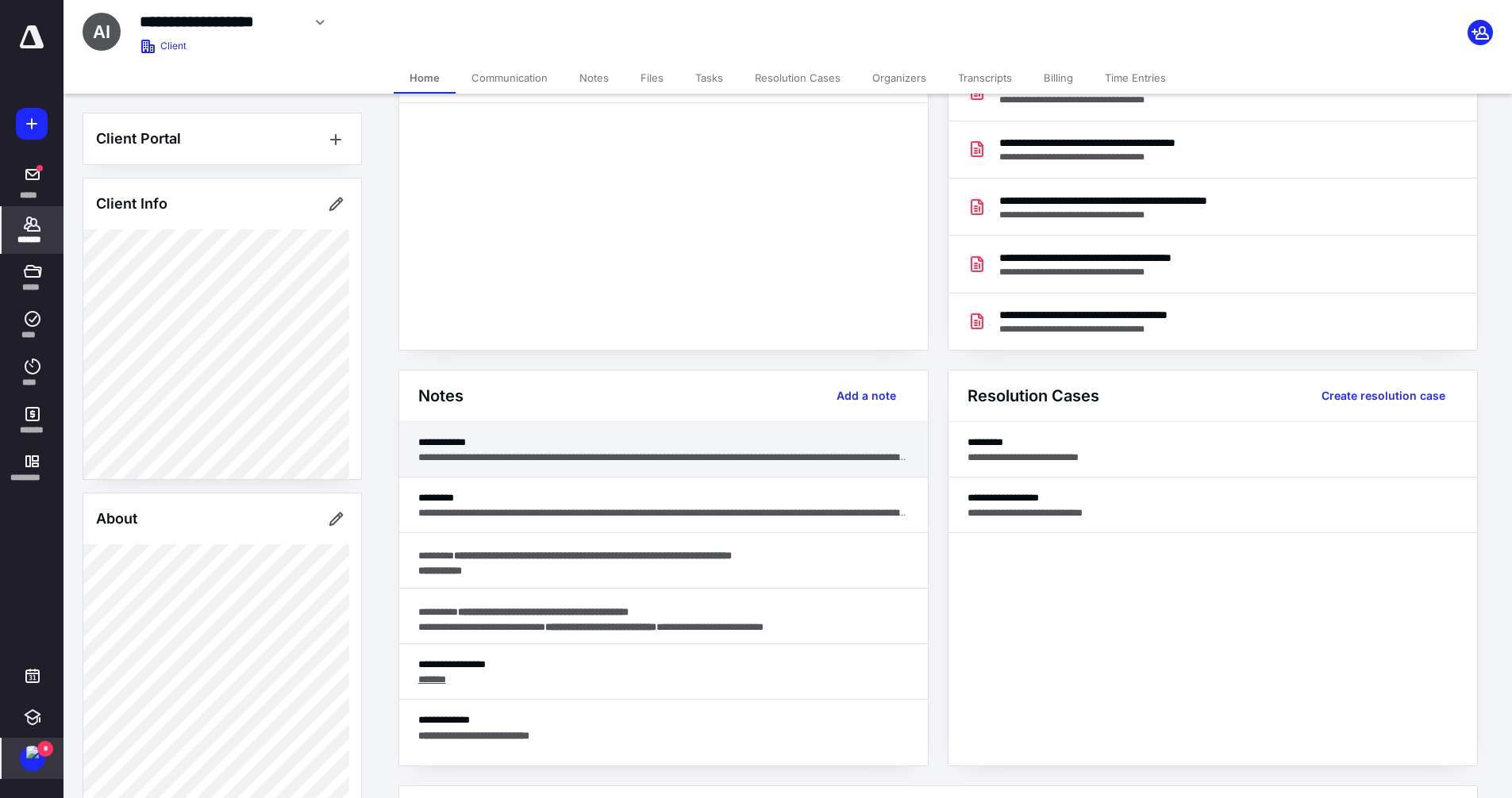 click on "**********" at bounding box center (664, 442) 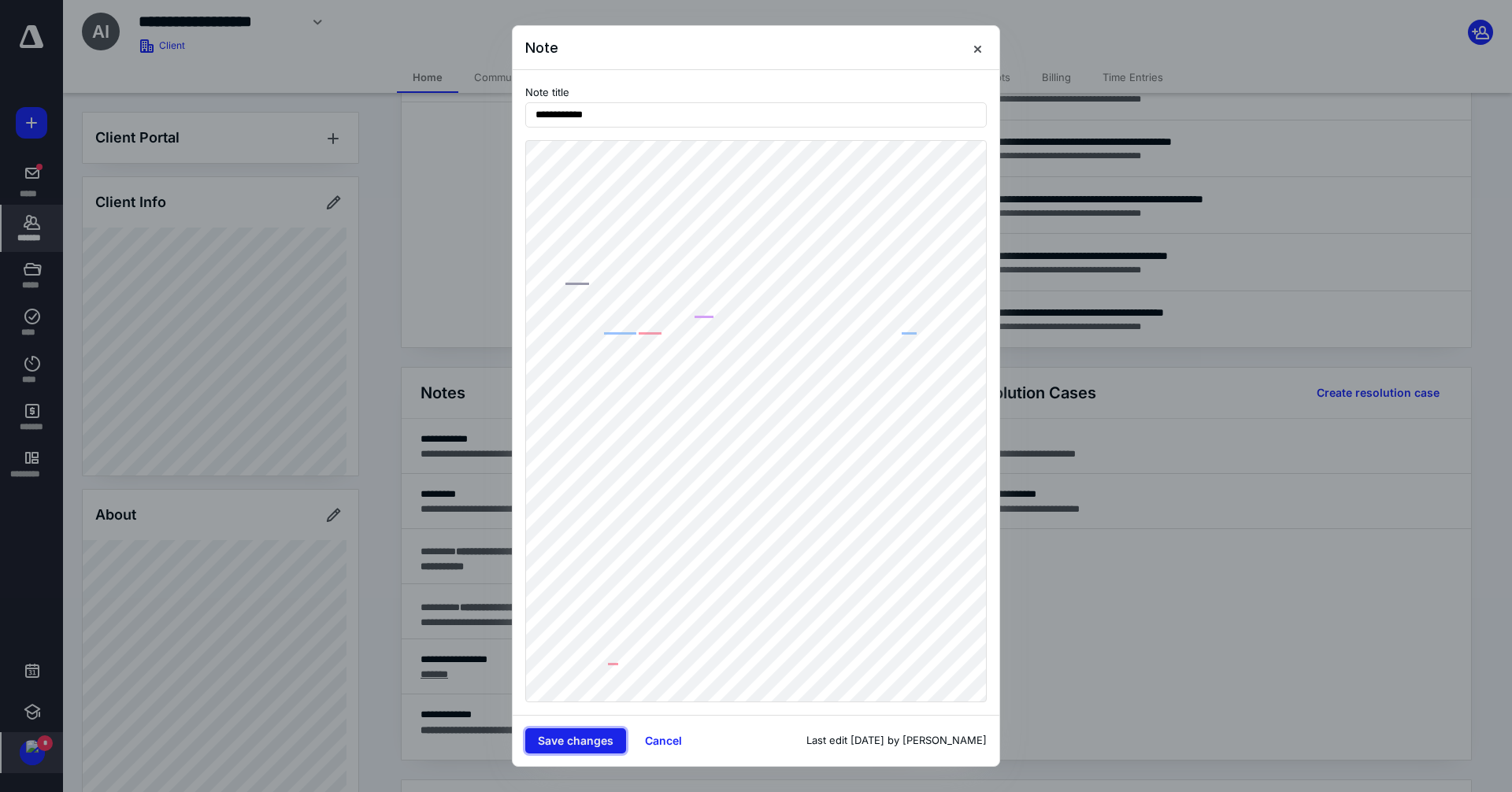 click on "Save changes" at bounding box center [576, 741] 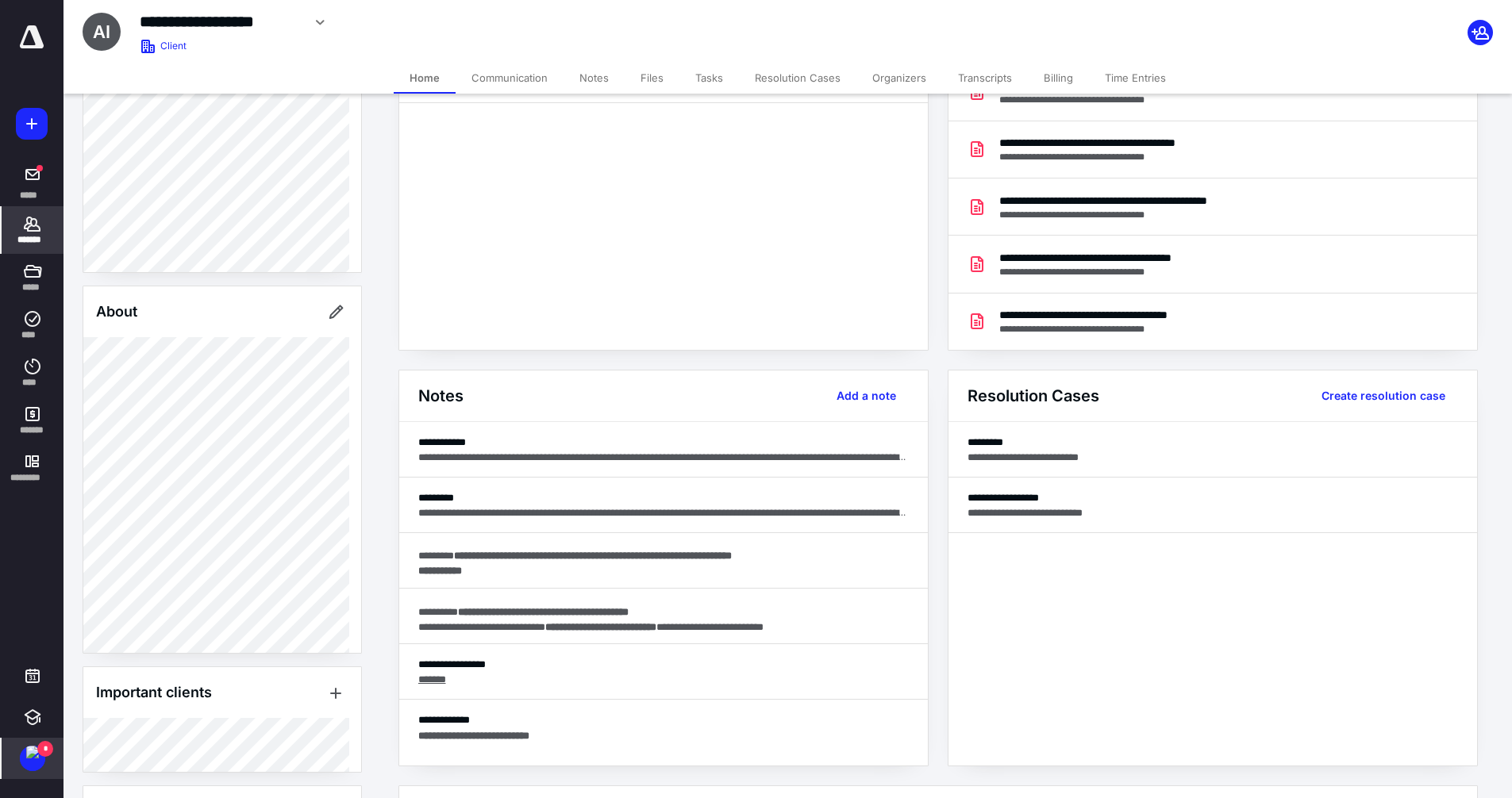 scroll, scrollTop: 314, scrollLeft: 0, axis: vertical 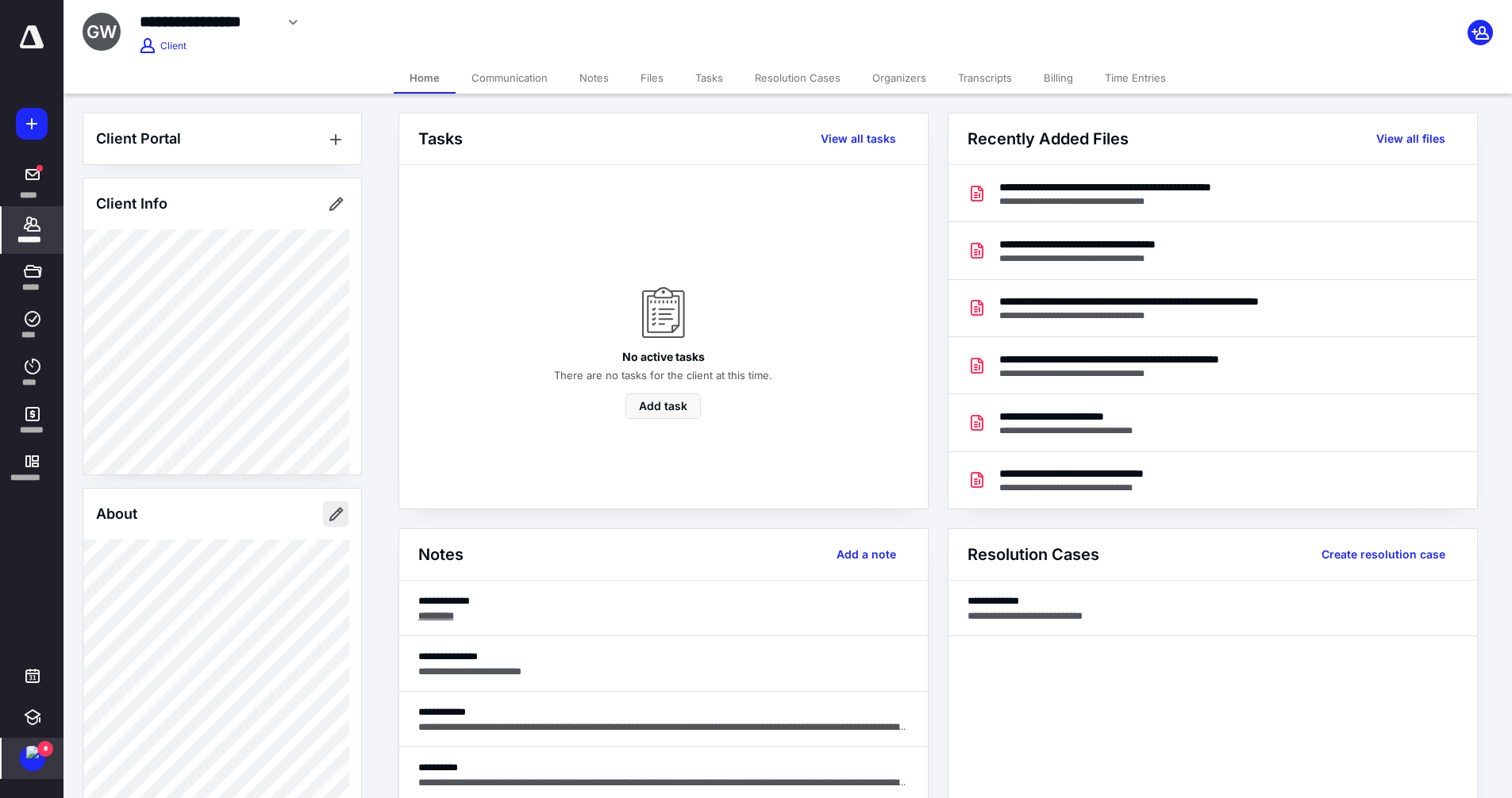 click at bounding box center [336, 514] 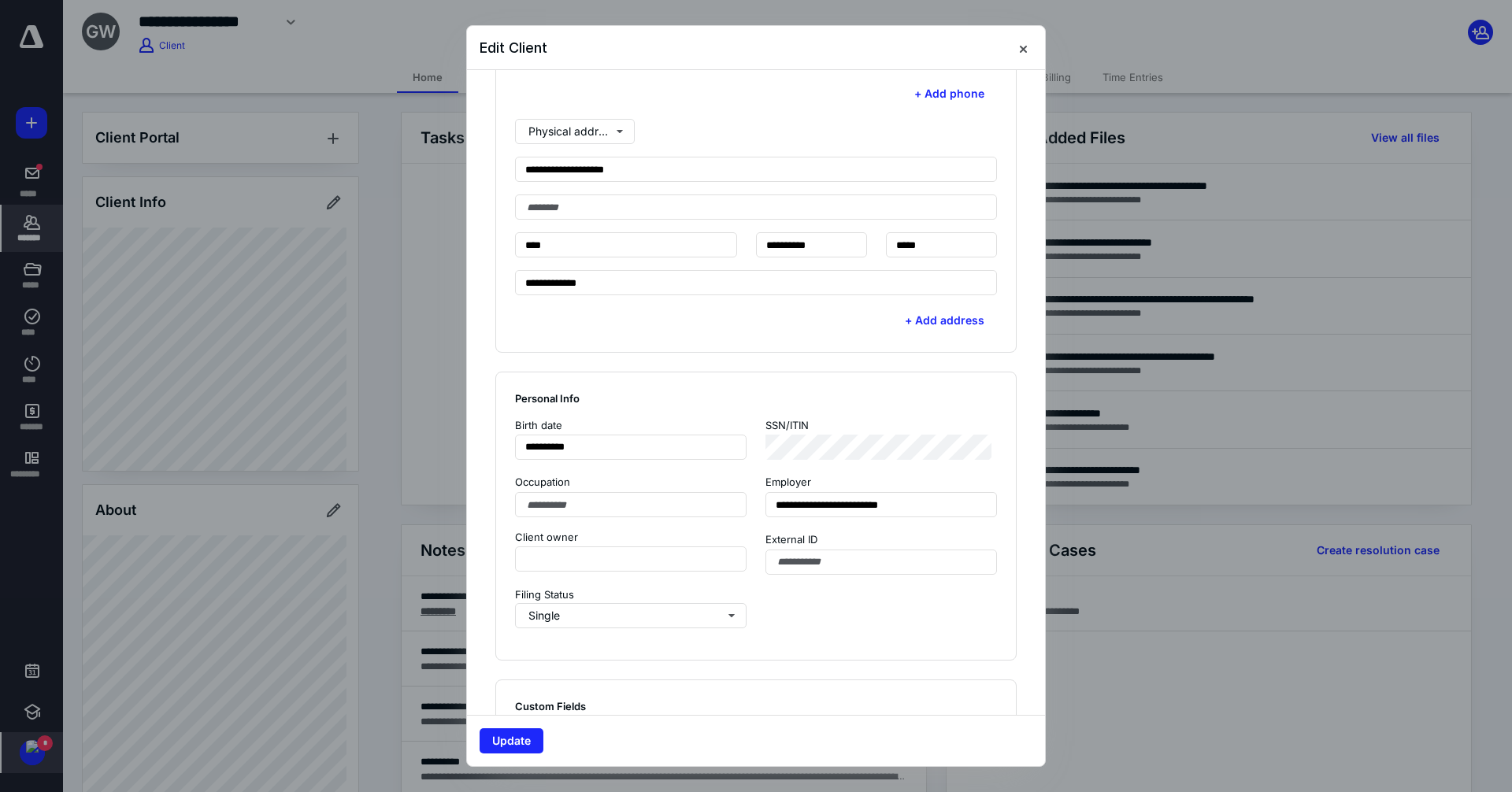 scroll, scrollTop: 551, scrollLeft: 0, axis: vertical 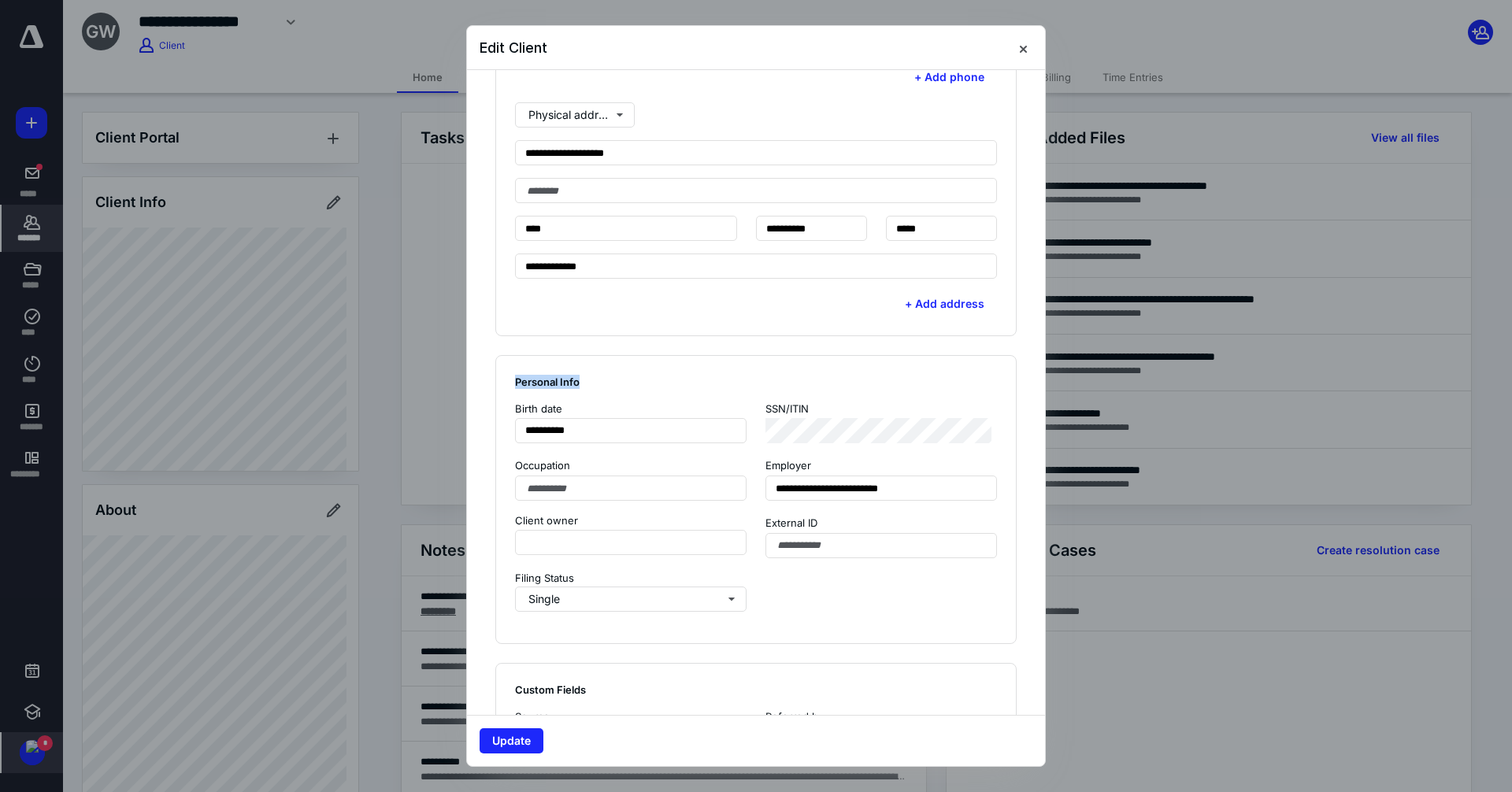 drag, startPoint x: 582, startPoint y: 383, endPoint x: 558, endPoint y: 379, distance: 24.33105 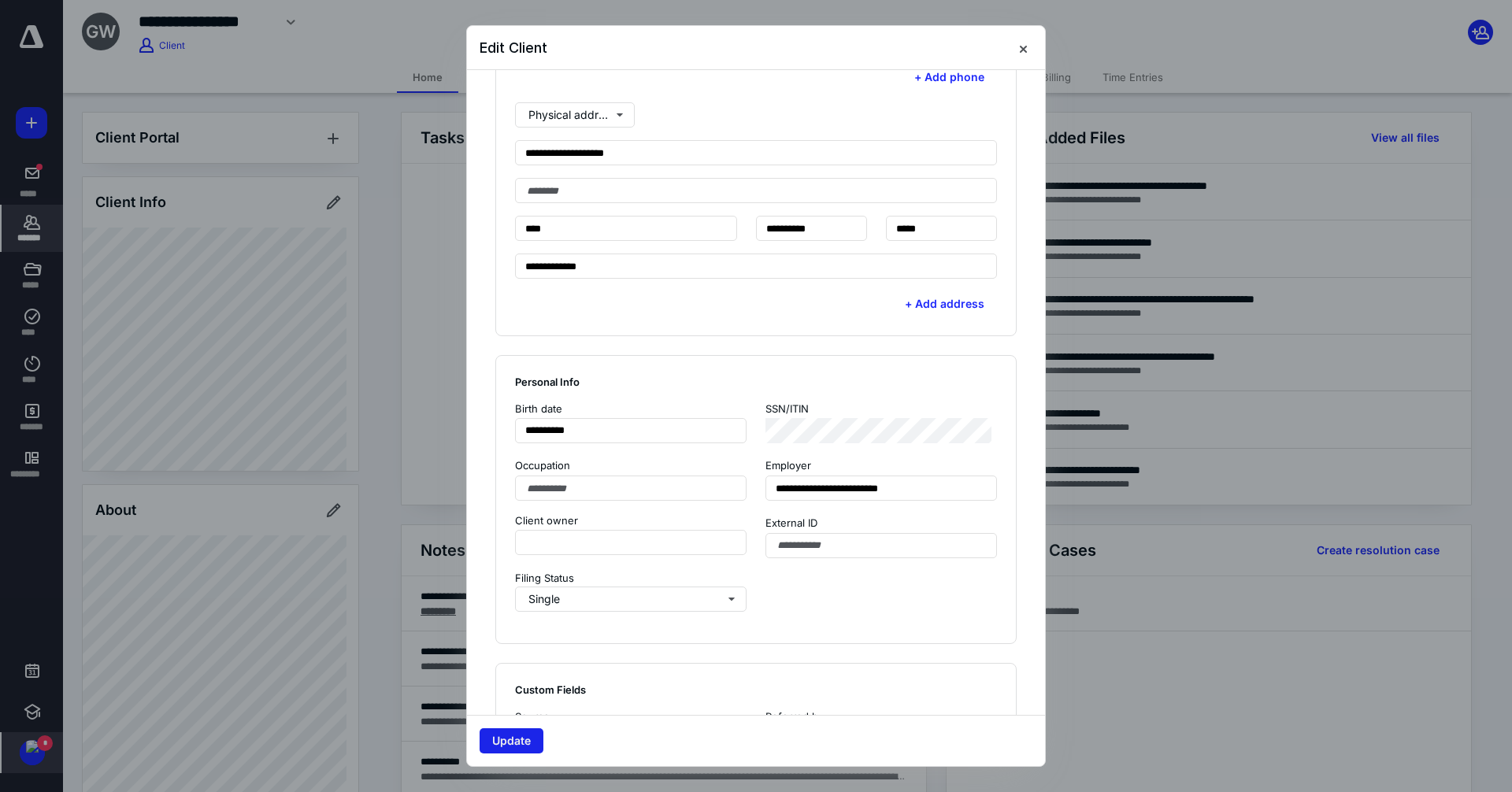 click on "Update" at bounding box center (511, 741) 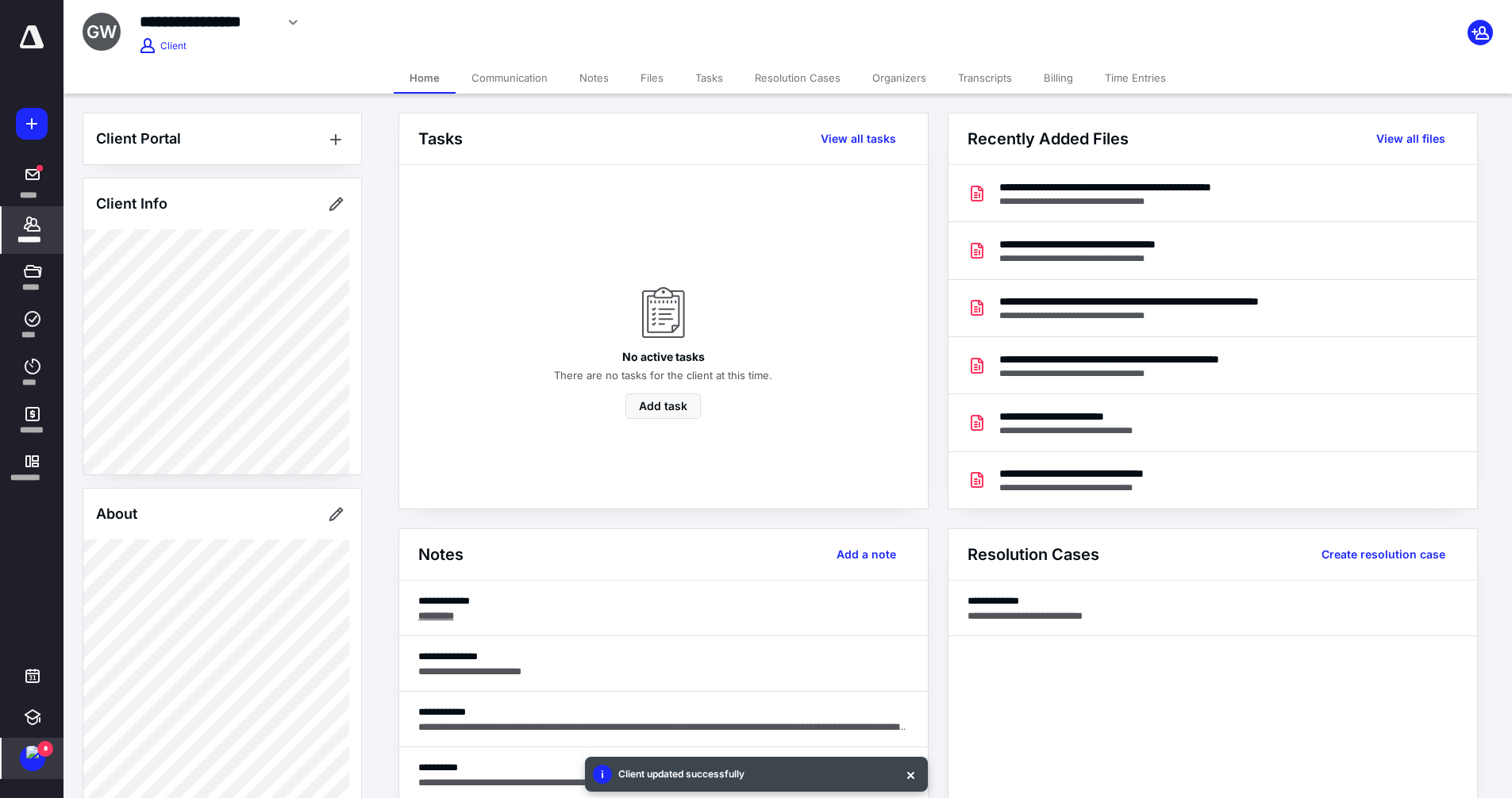 click 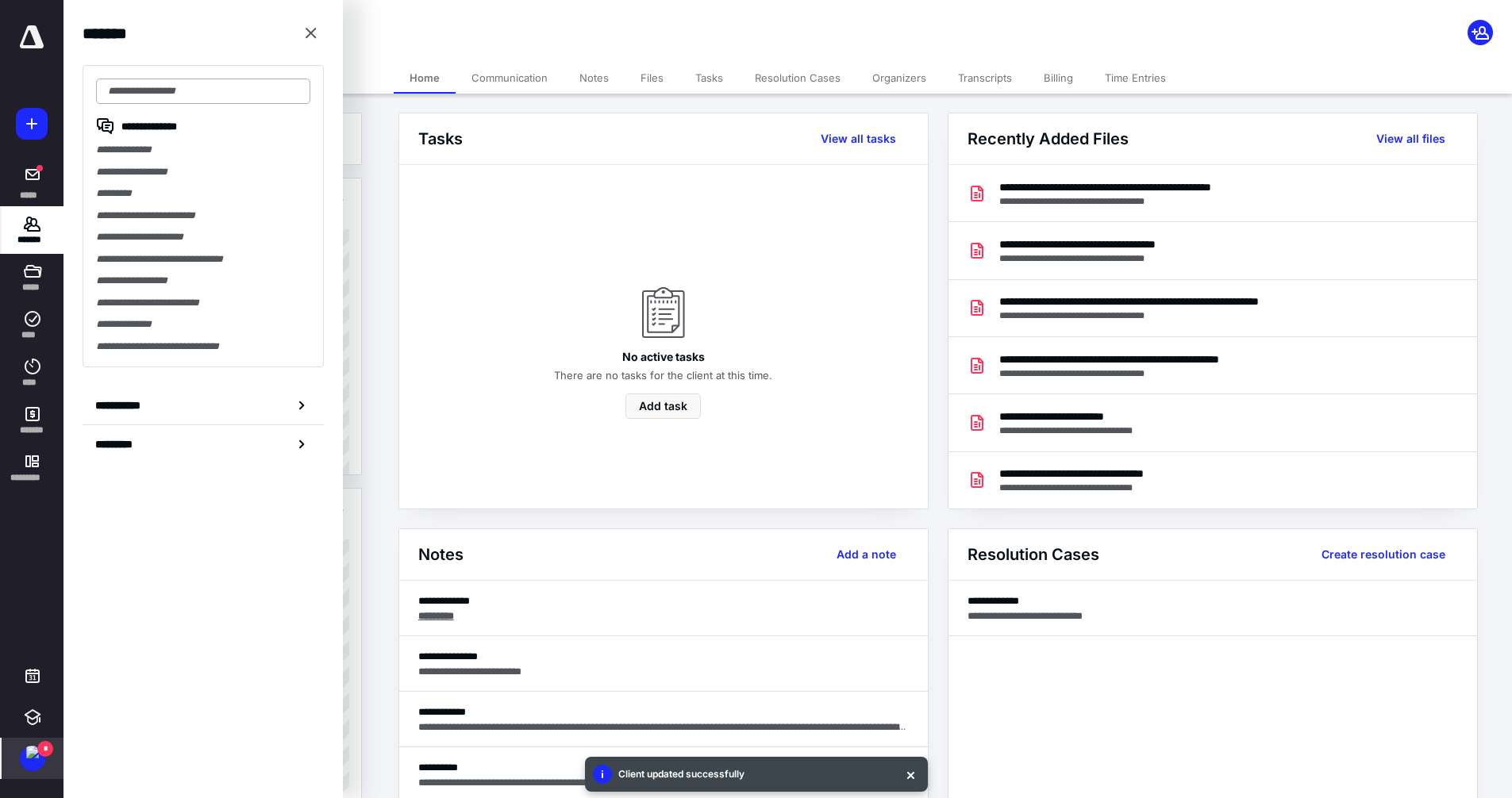 click at bounding box center (203, 91) 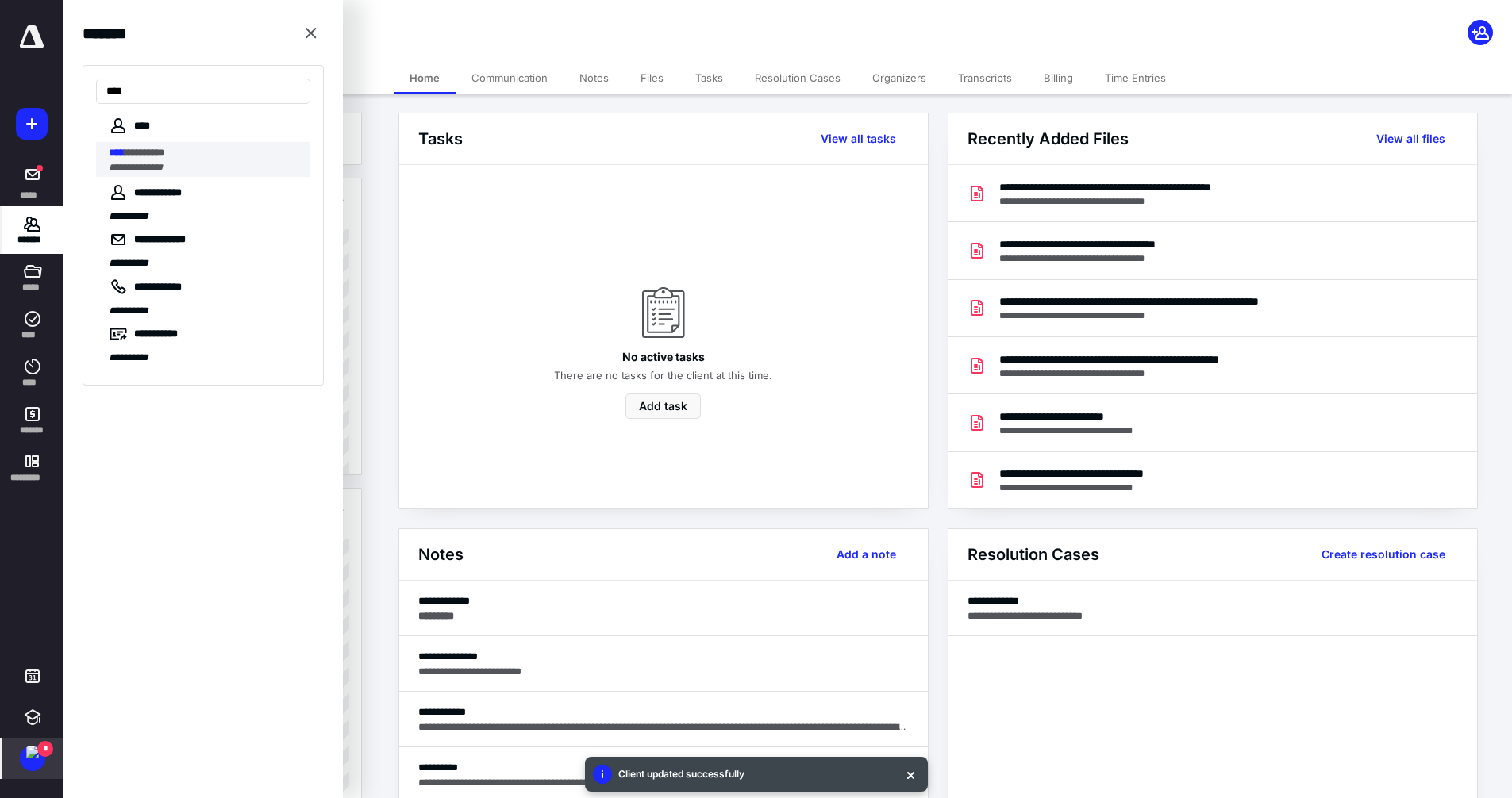 type on "****" 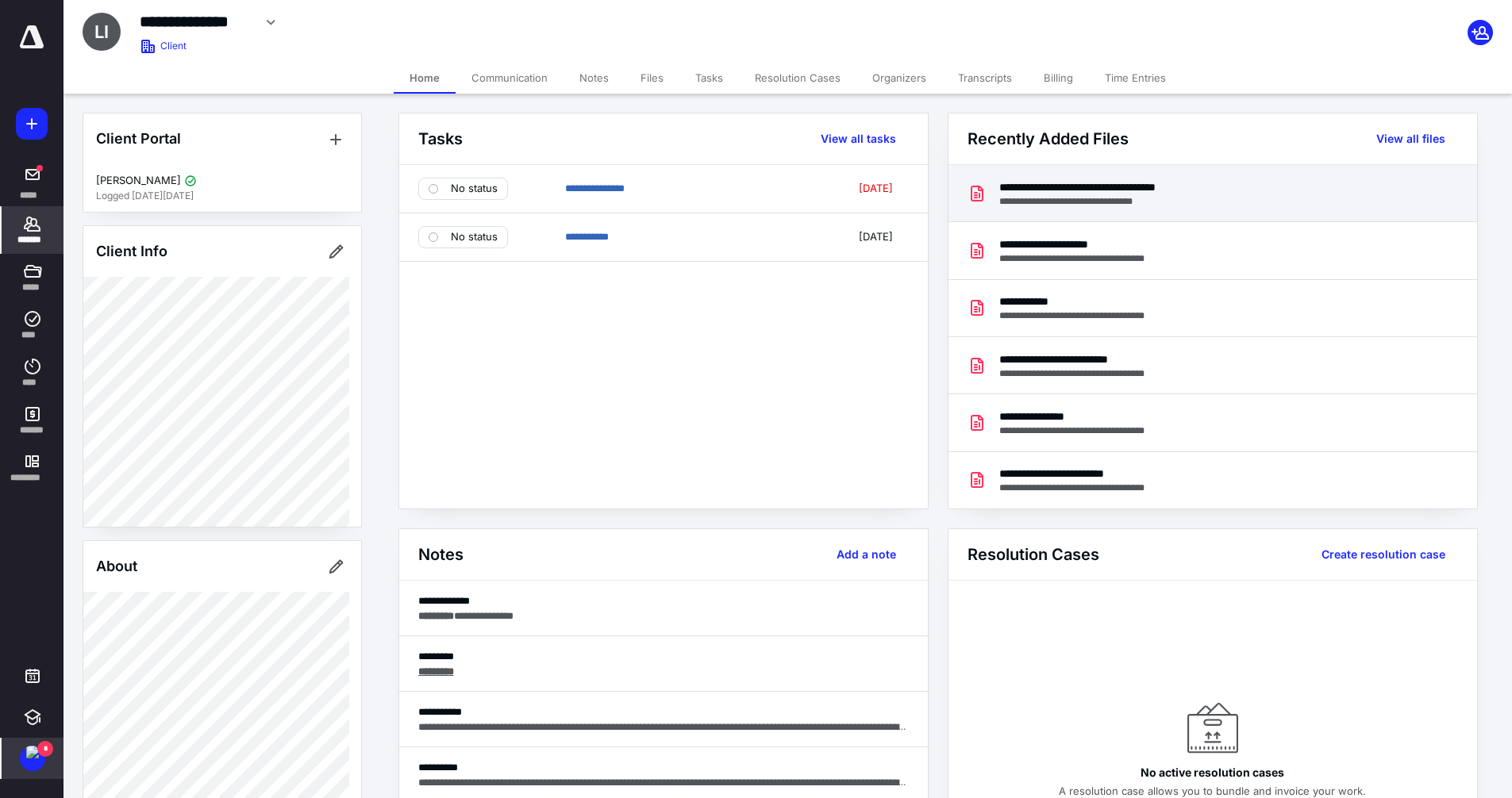 click on "**********" at bounding box center [1112, 187] 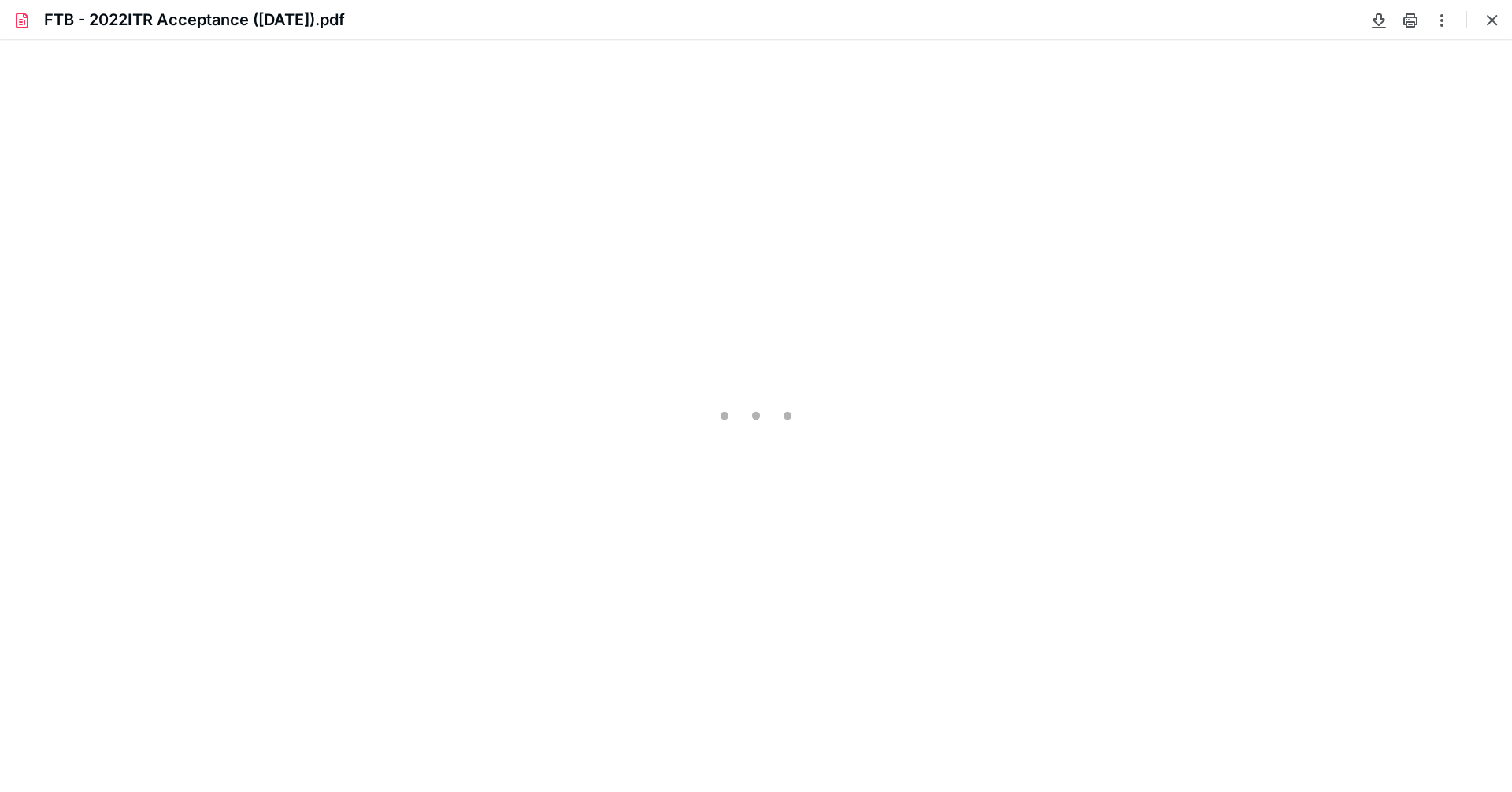 scroll, scrollTop: 0, scrollLeft: 0, axis: both 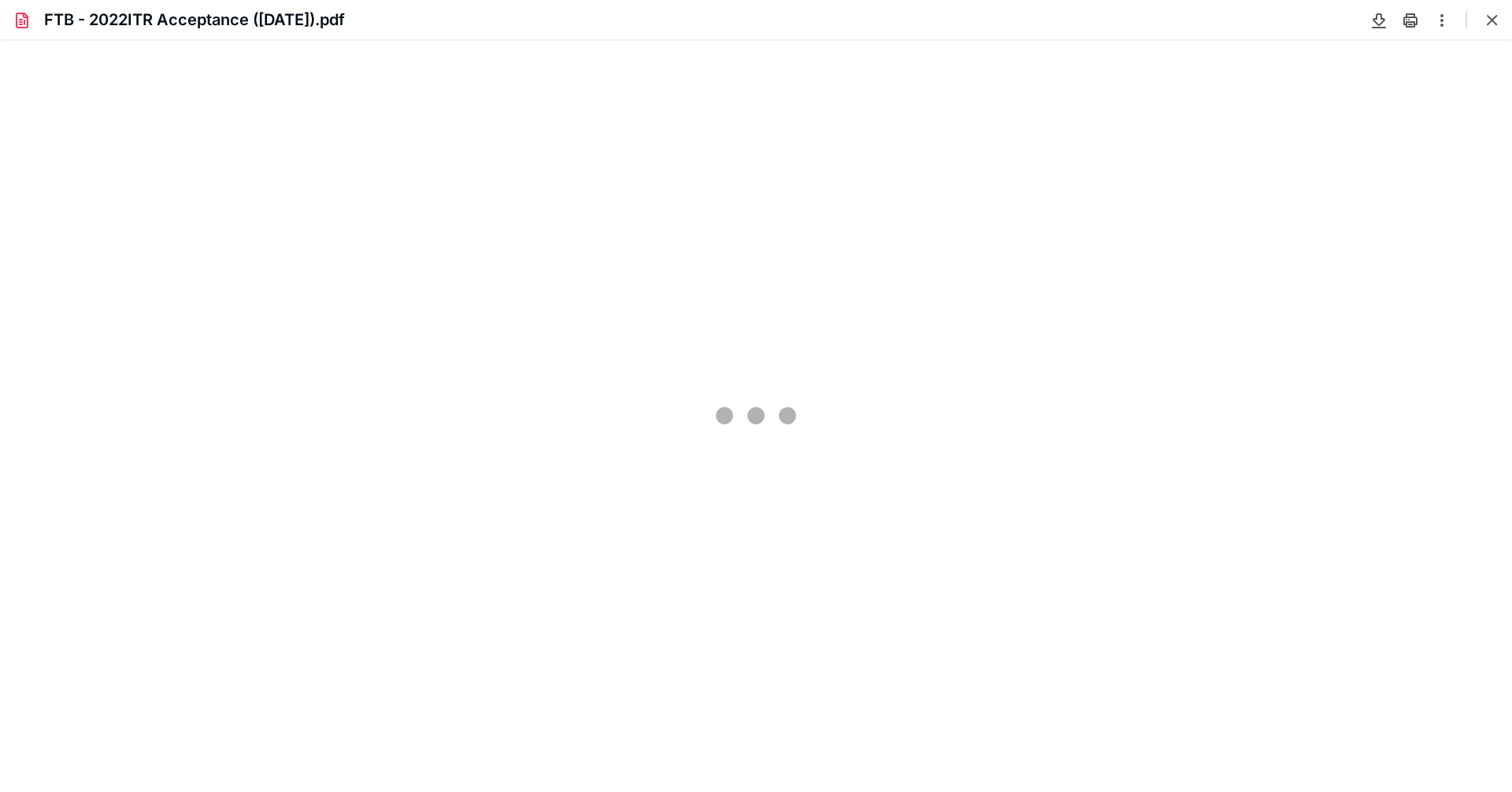 type on "115" 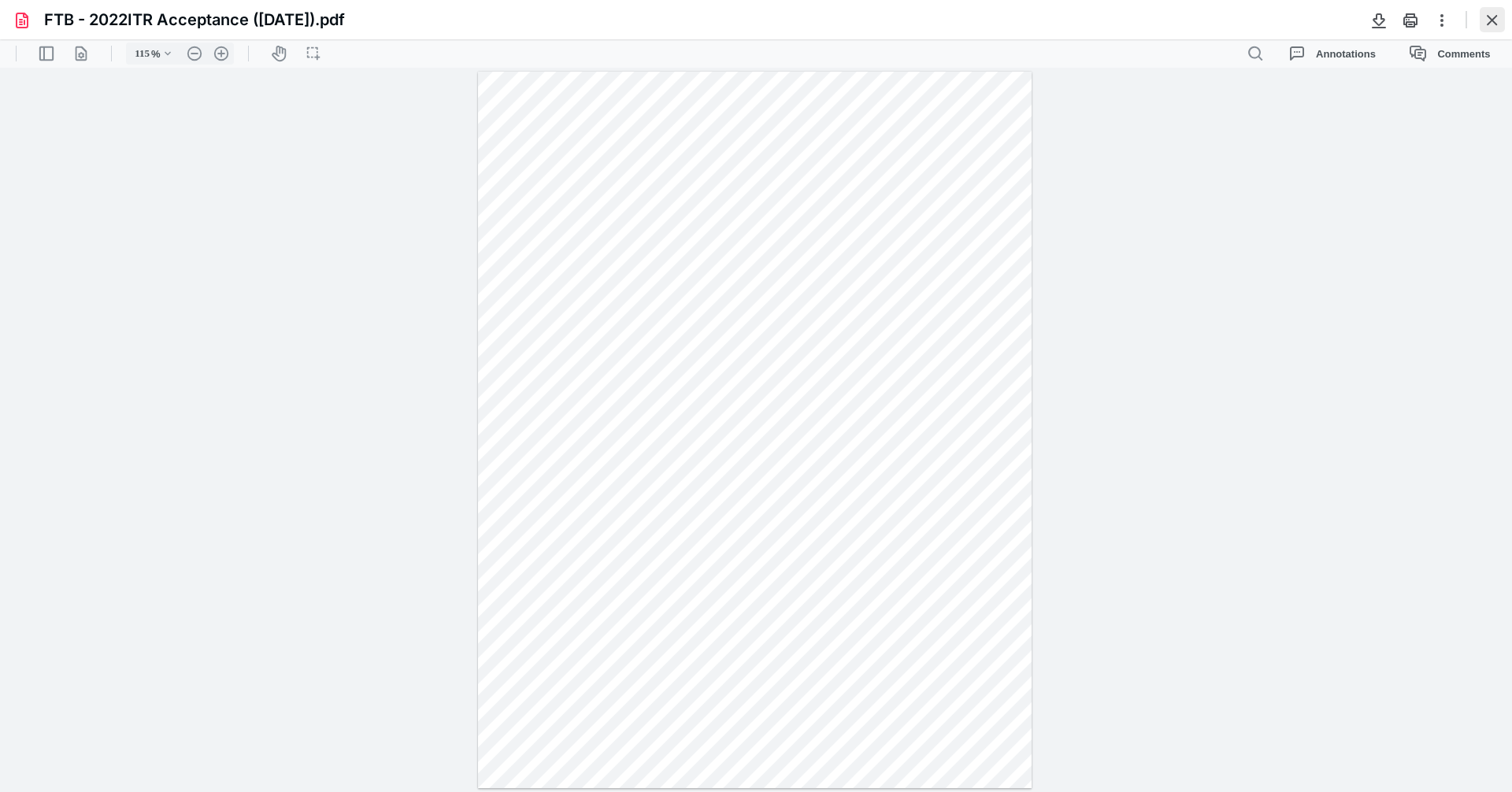 click at bounding box center (1492, 20) 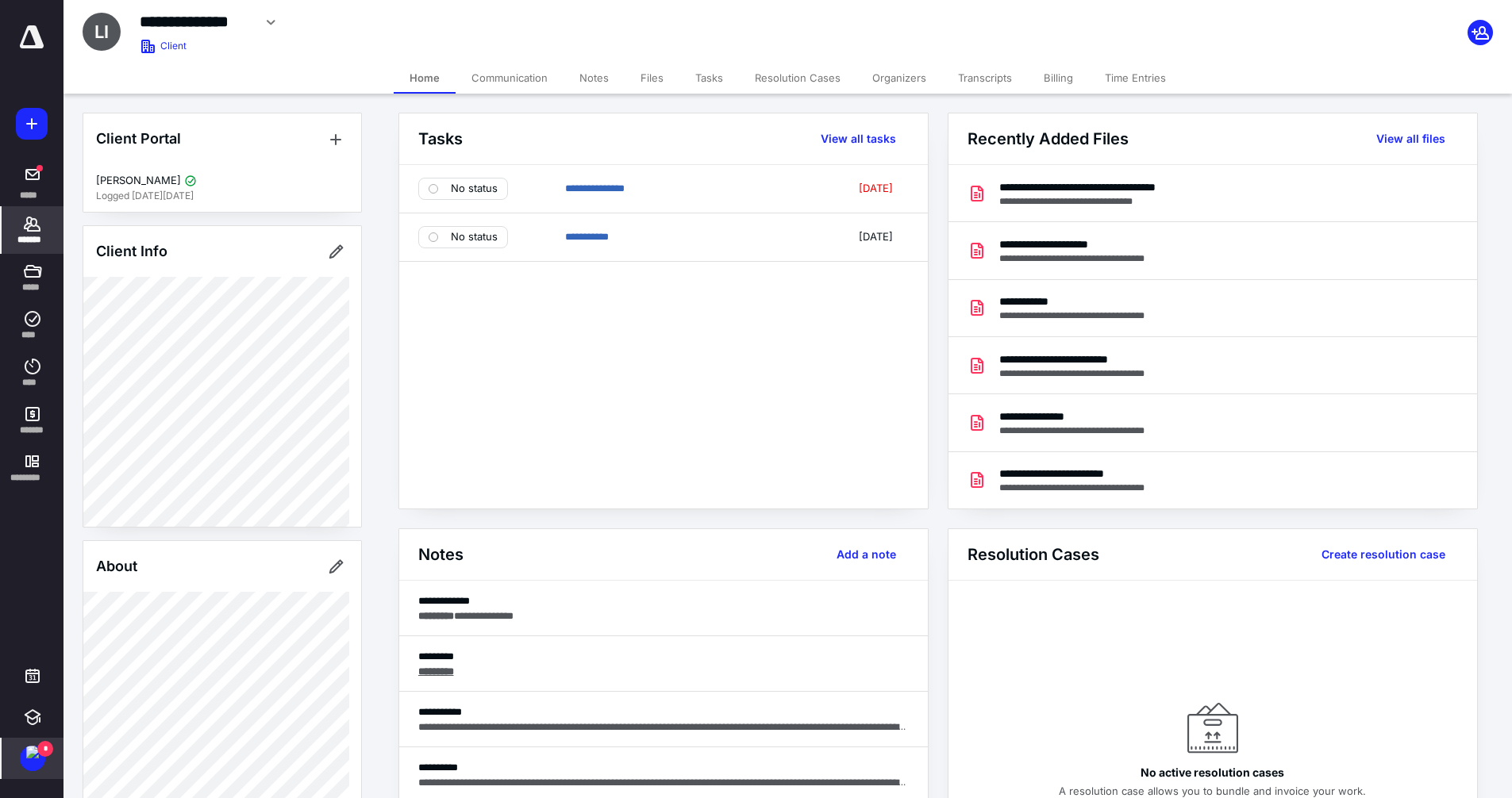 click on "*" at bounding box center (33, 758) 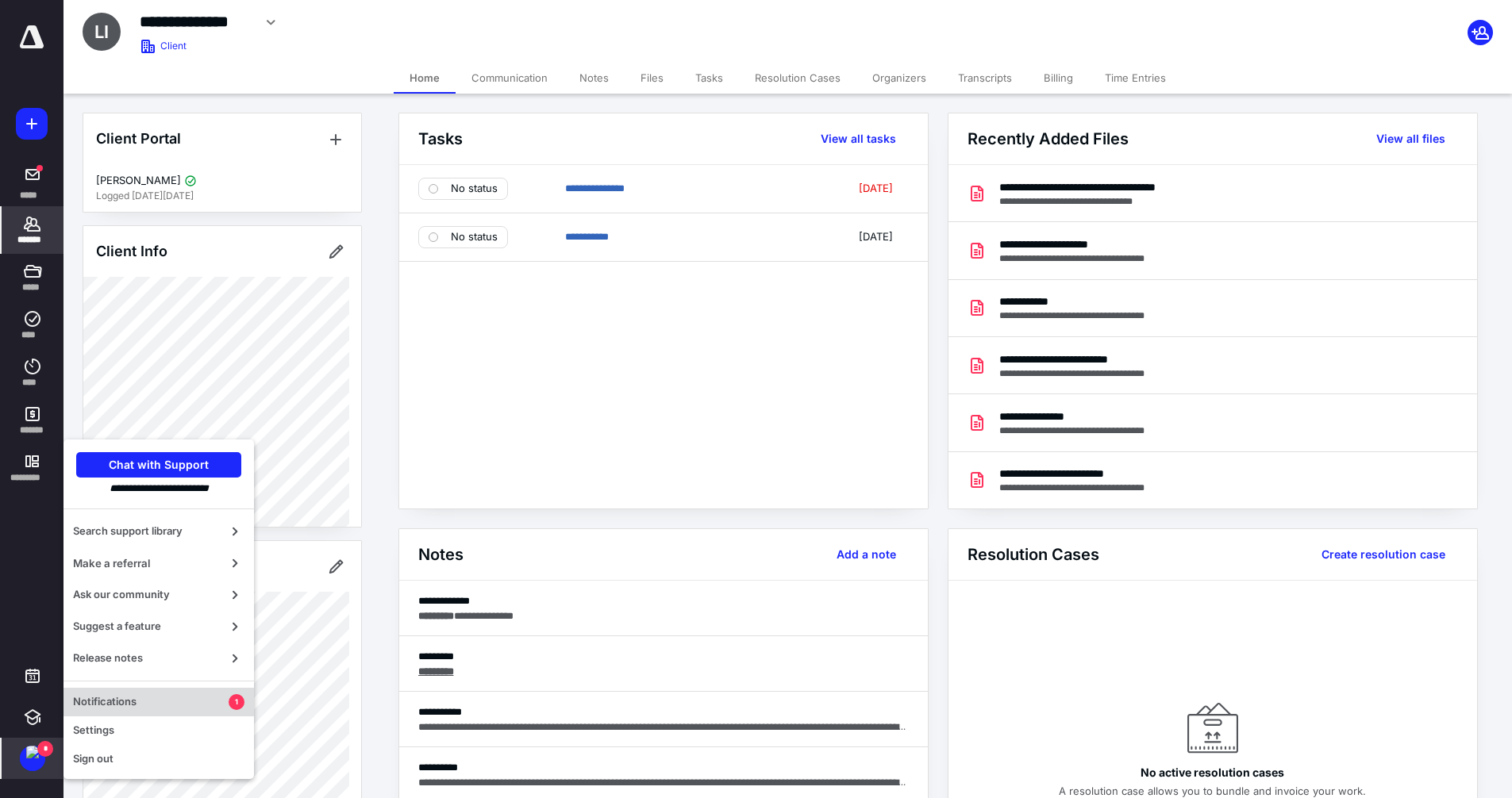 click on "Notifications" at bounding box center [151, 702] 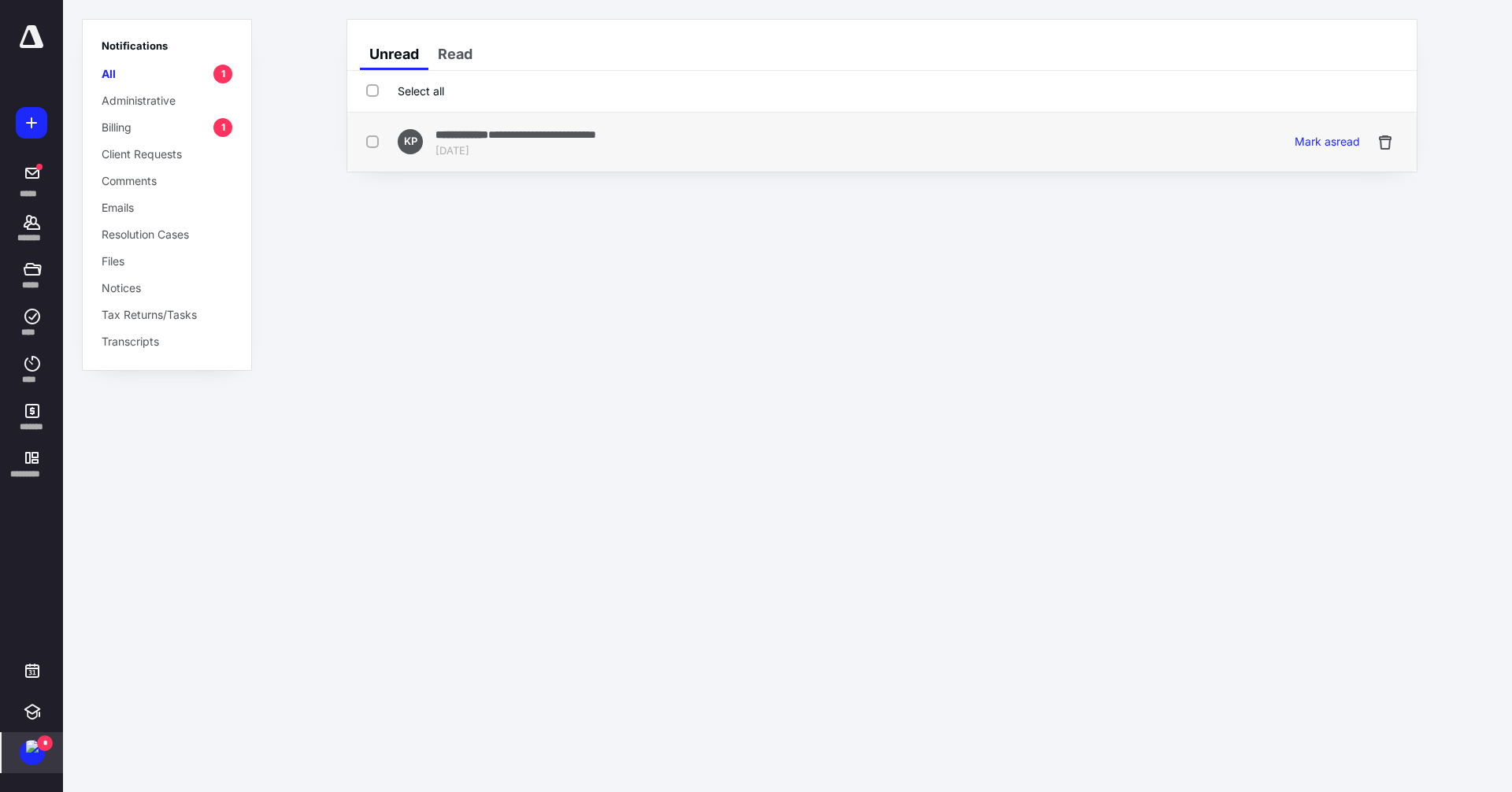 click at bounding box center [376, 141] 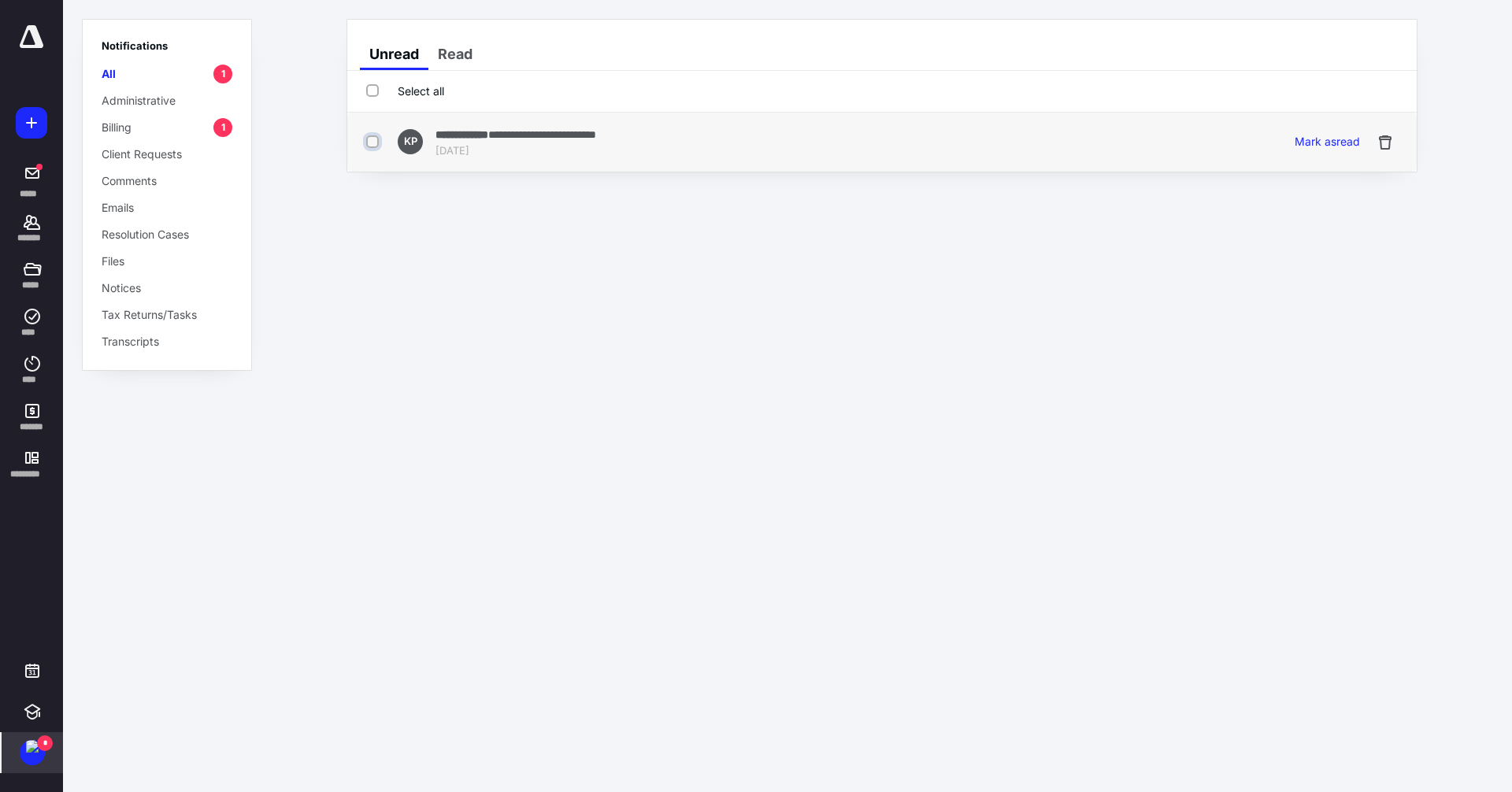 click at bounding box center (374, 142) 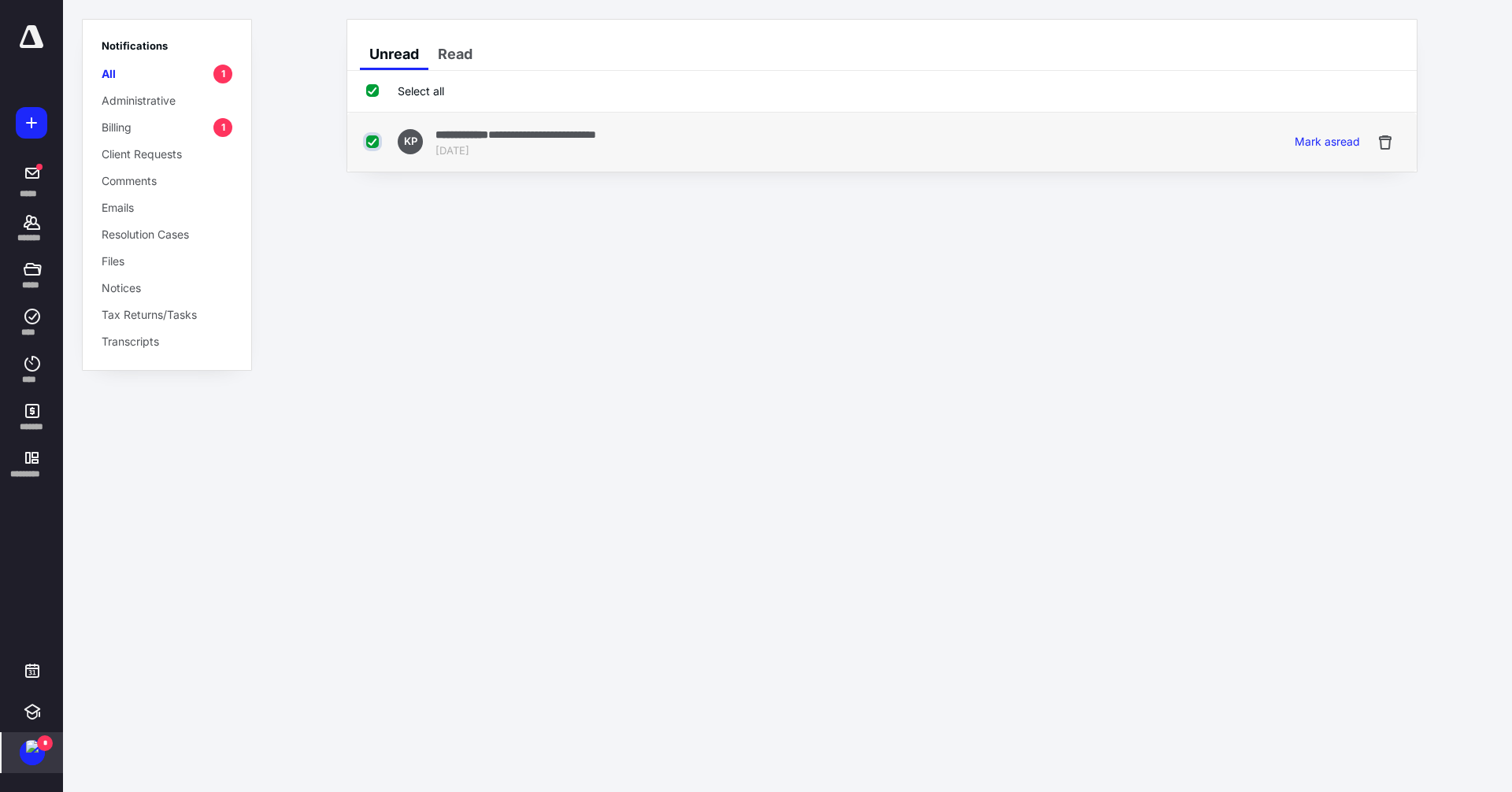 checkbox on "true" 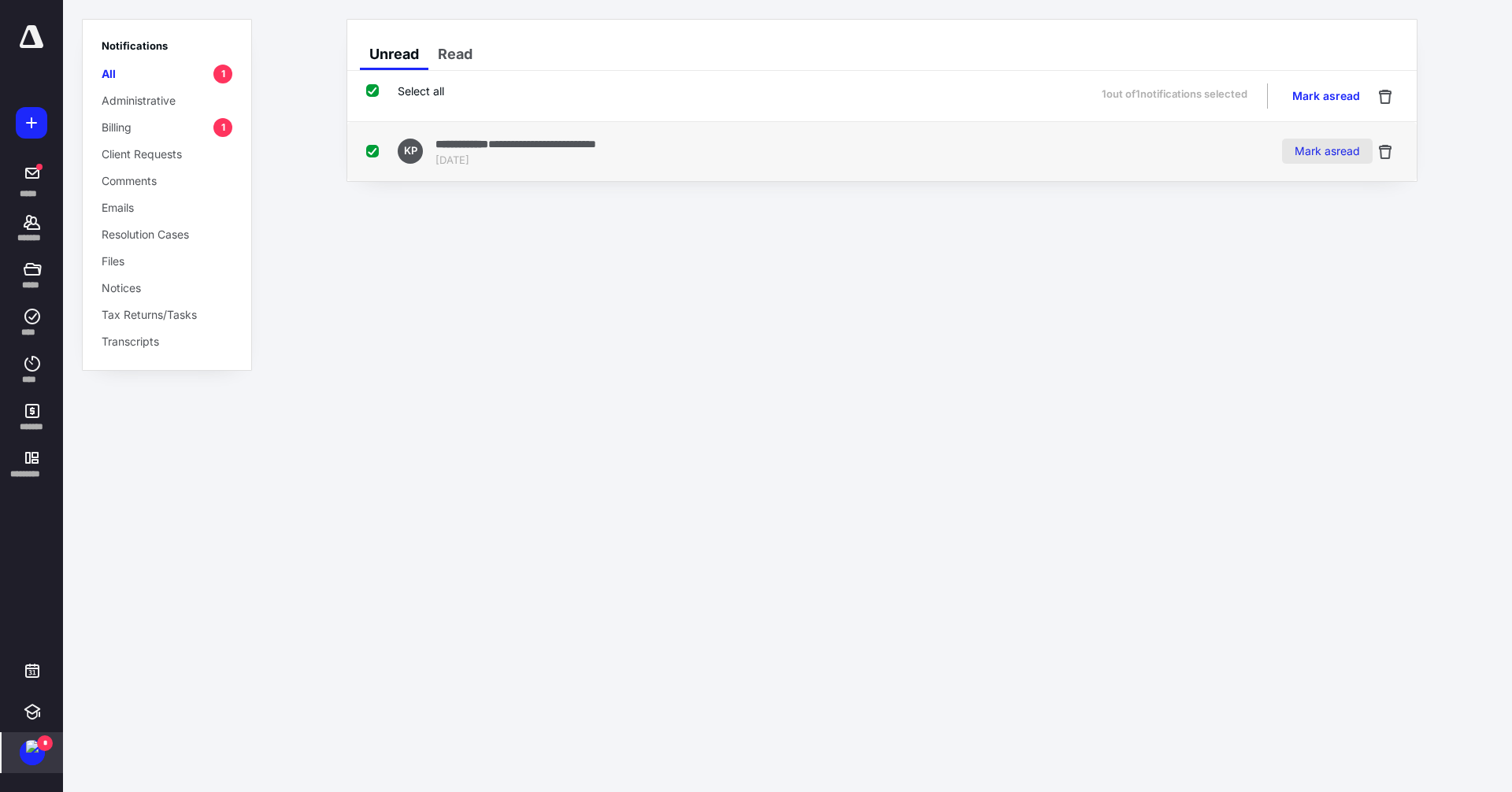 click on "Mark as  read" at bounding box center (1327, 151) 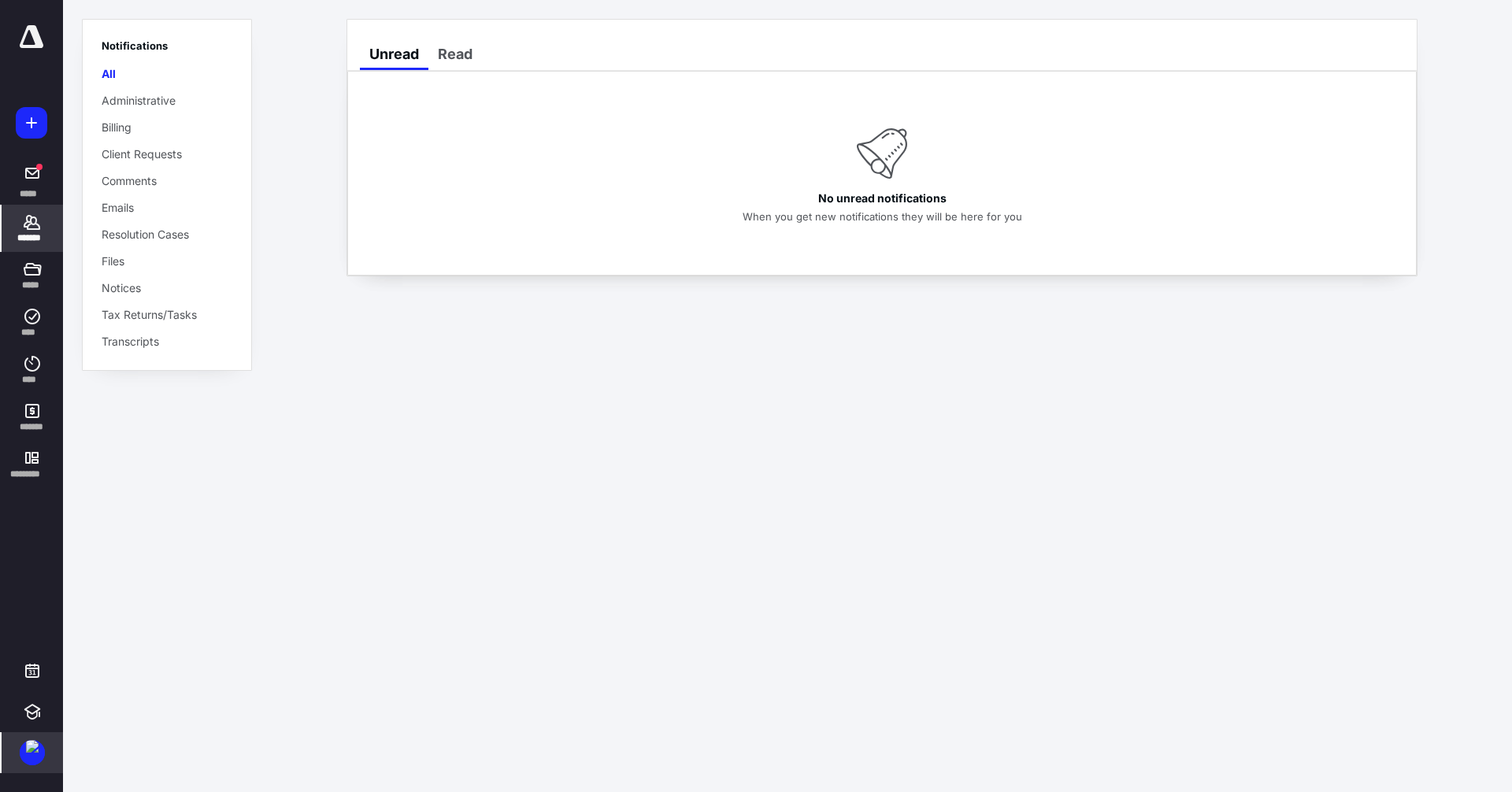 click on "*******" at bounding box center (32, 228) 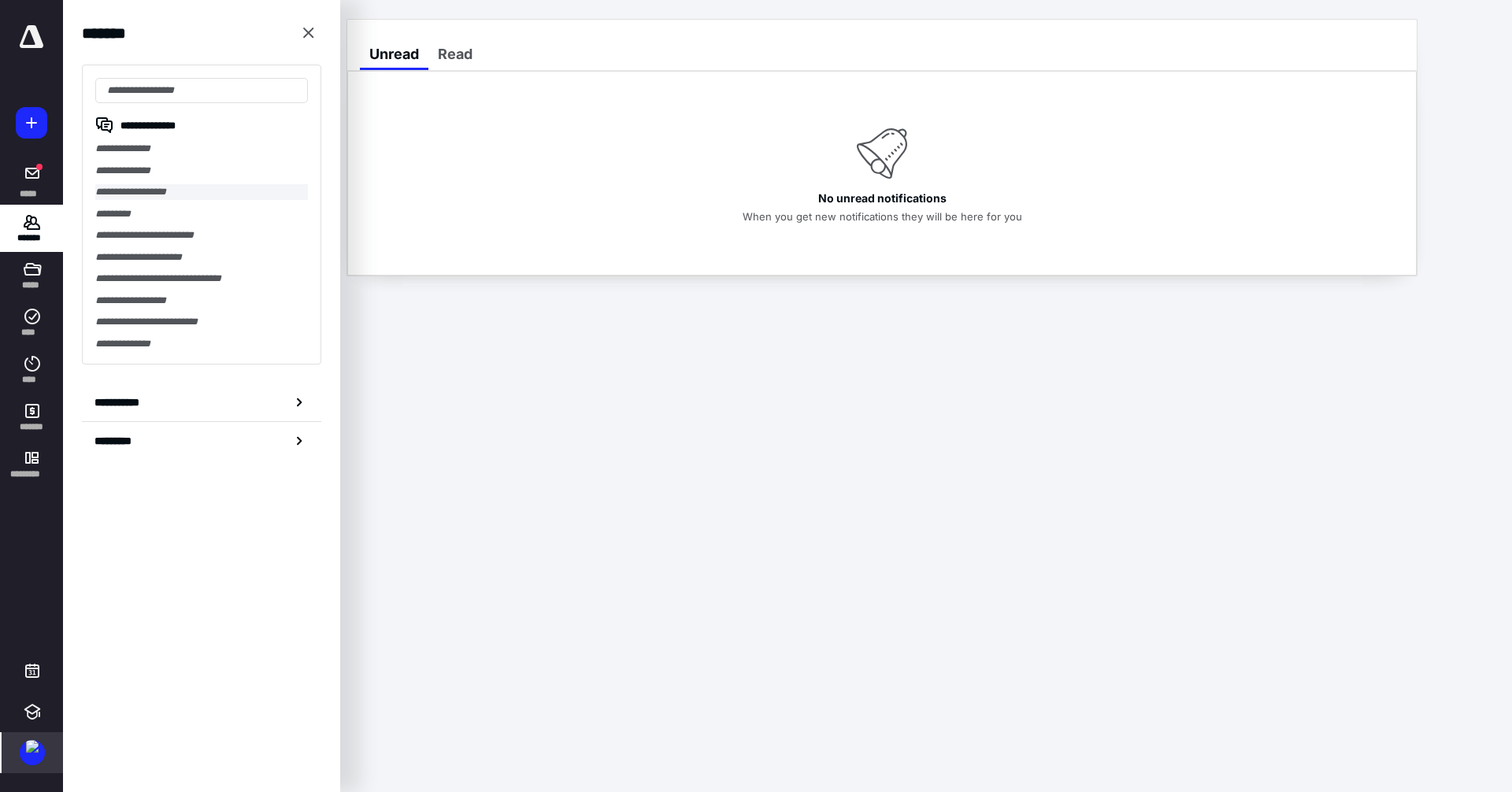 click on "**********" at bounding box center [202, 192] 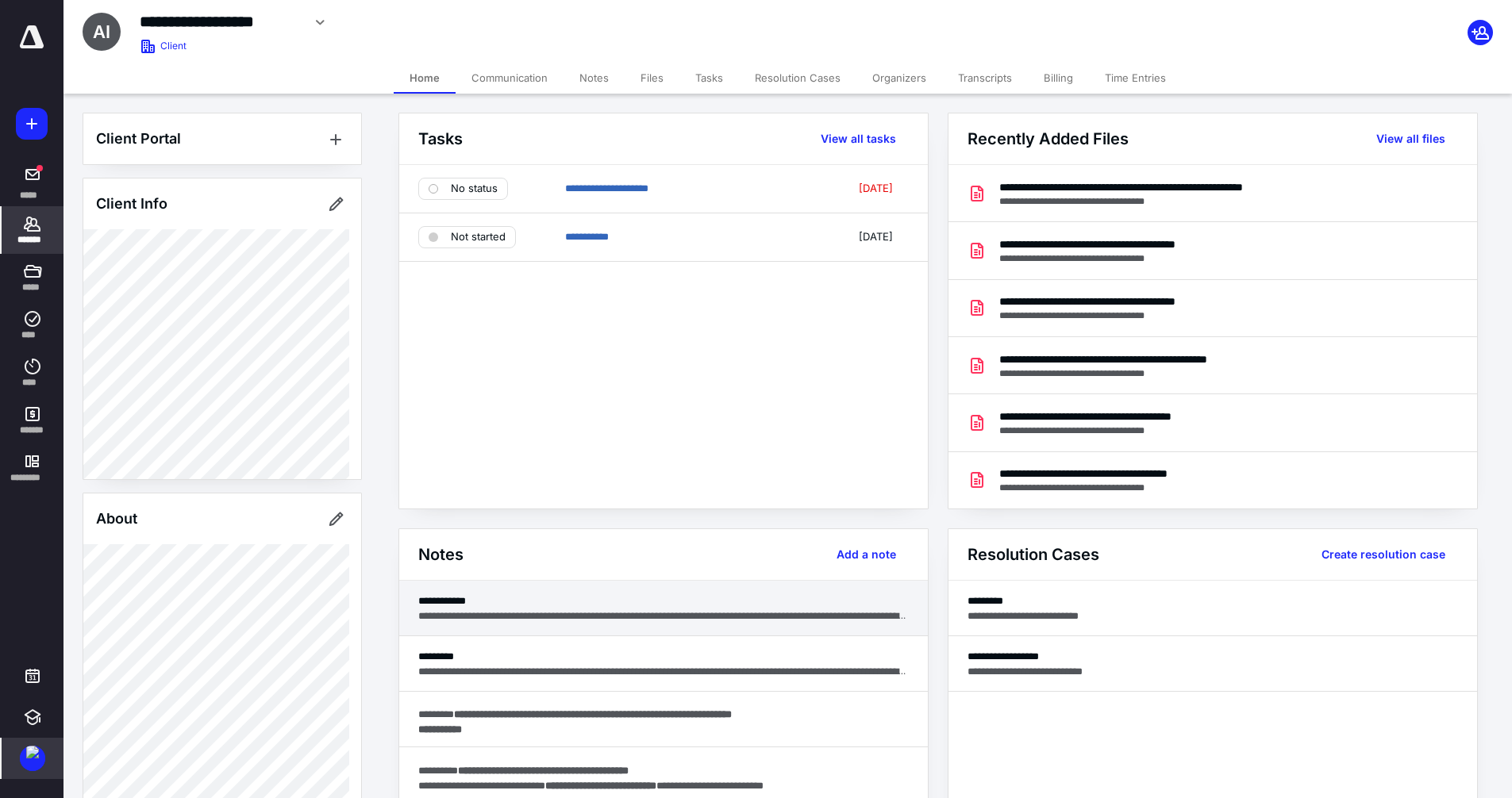 click on "**********" at bounding box center (664, 600) 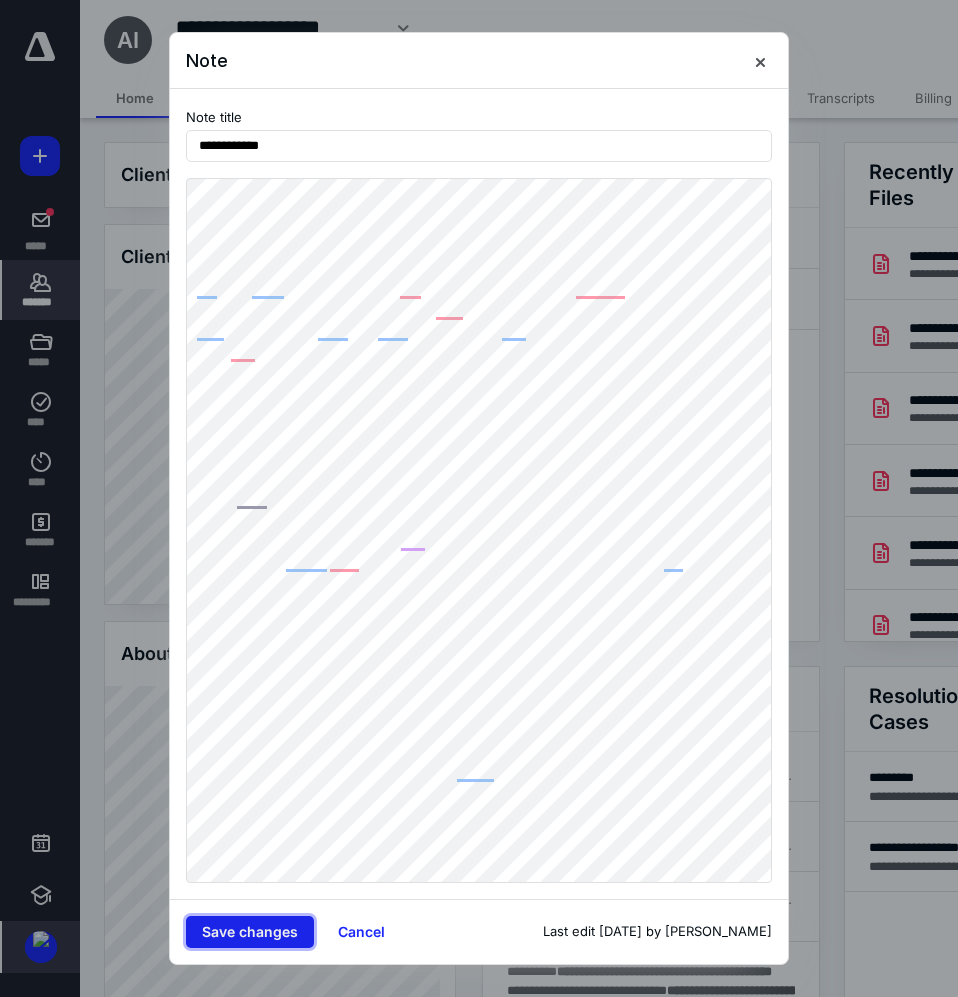 click on "Save changes" at bounding box center [250, 932] 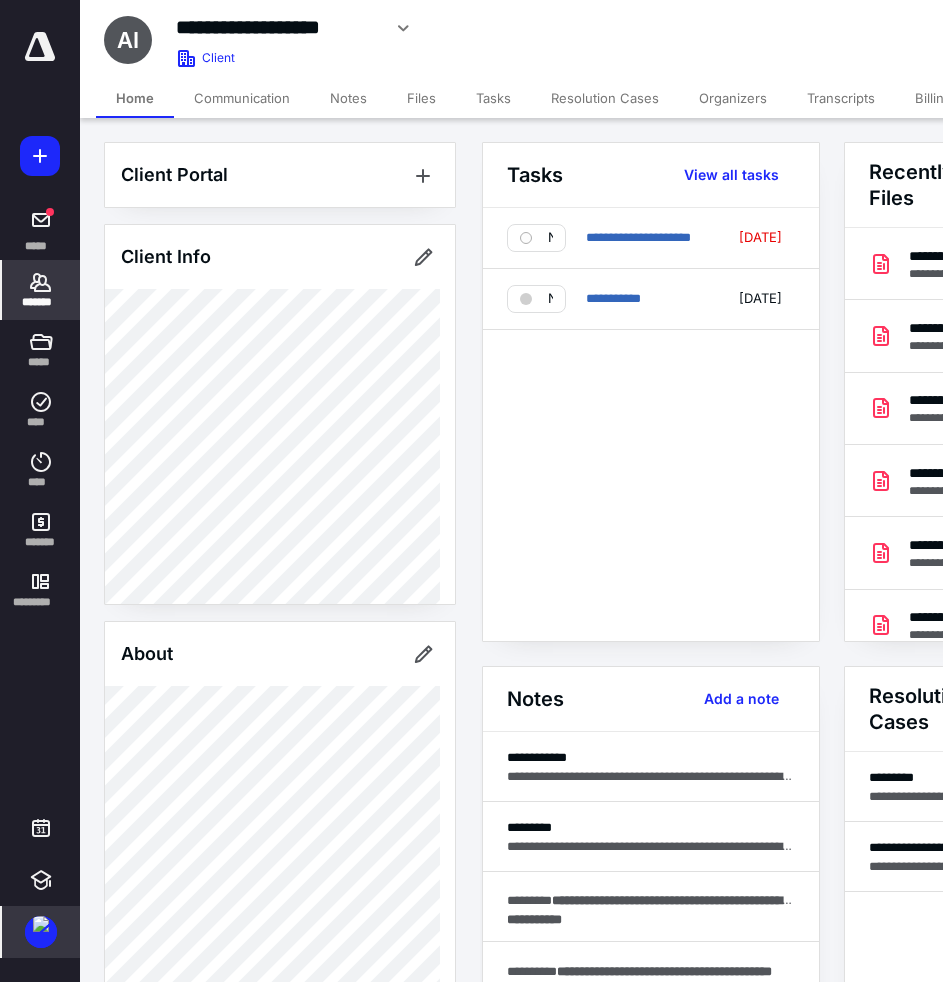 click on "*******" at bounding box center [41, 290] 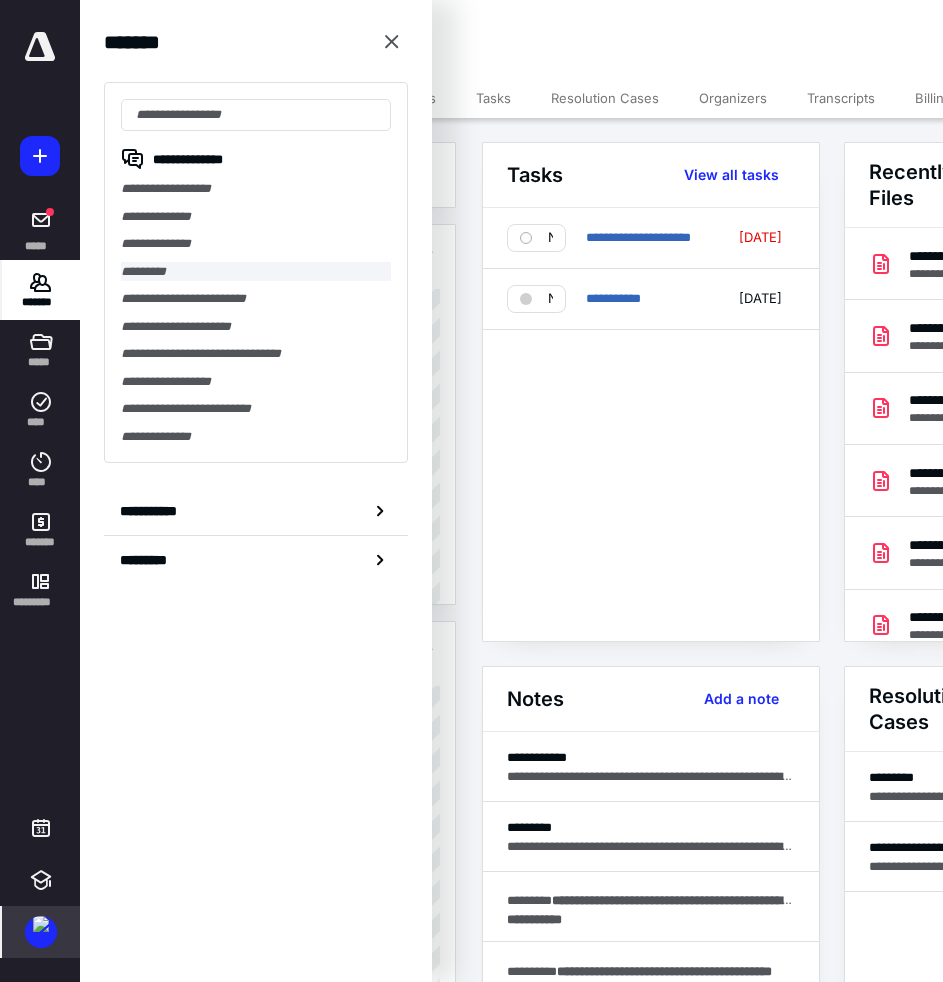 click on "*********" at bounding box center (256, 272) 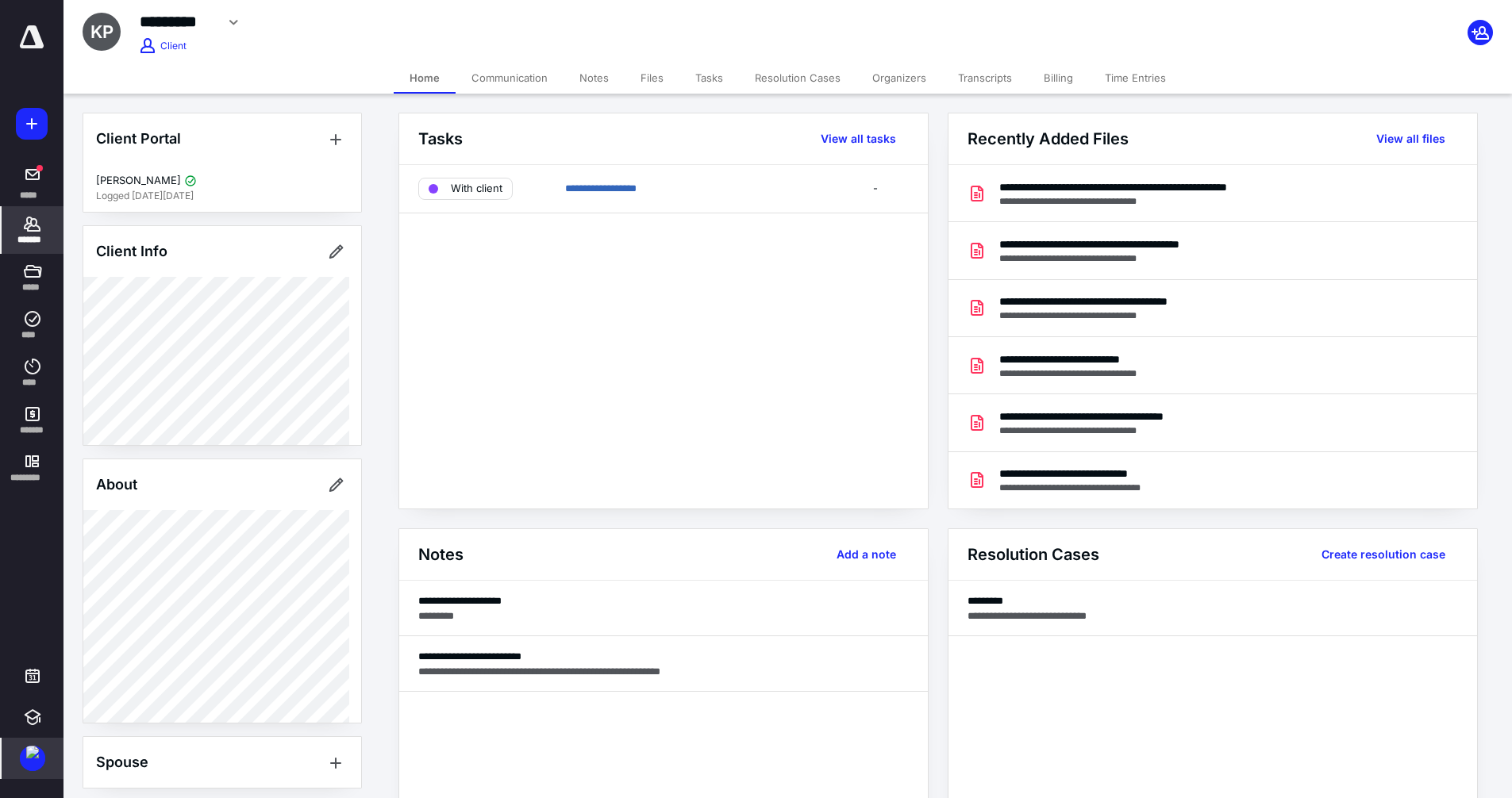 click on "Files" at bounding box center [652, 78] 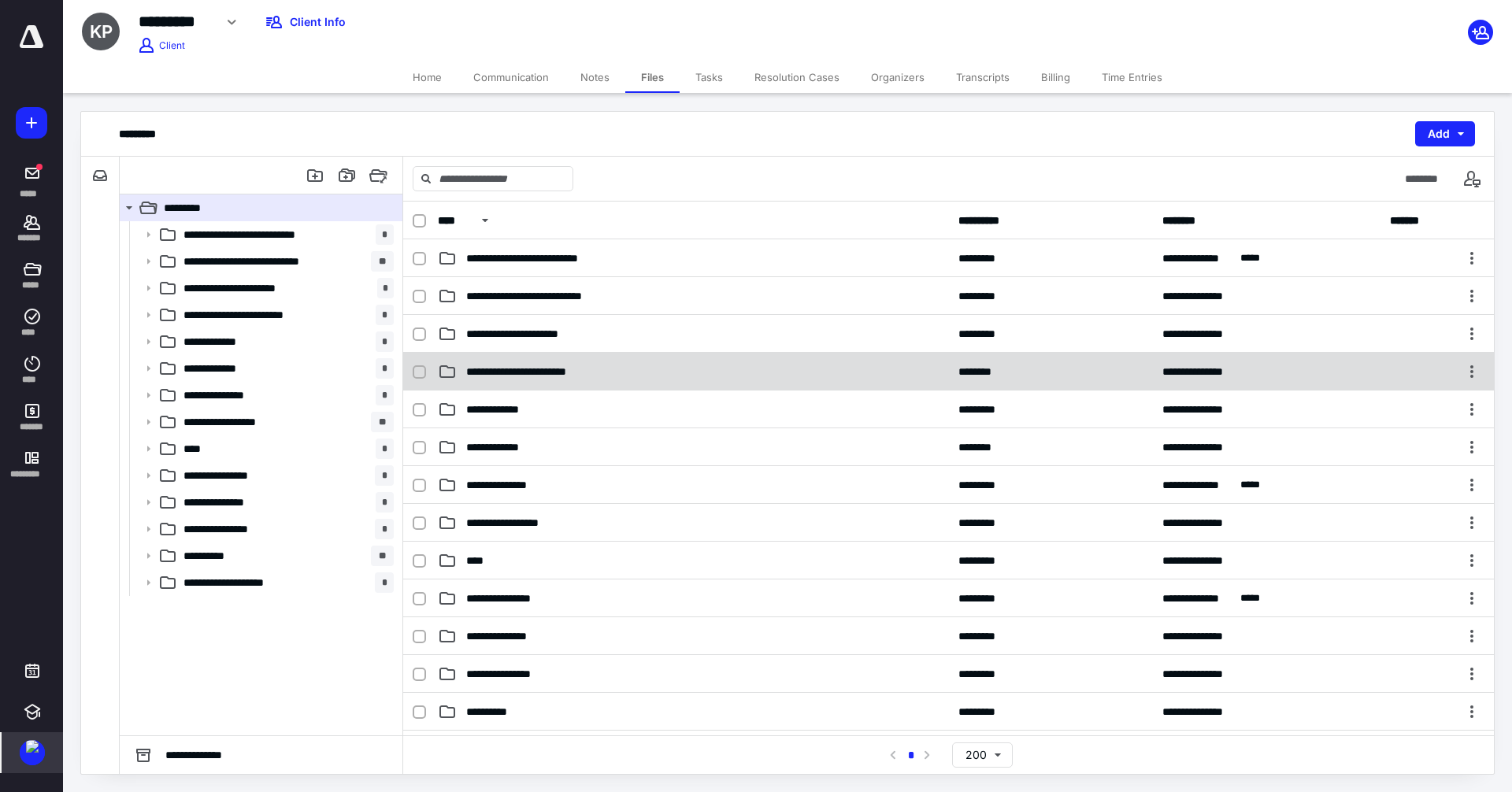 click on "**********" at bounding box center (539, 372) 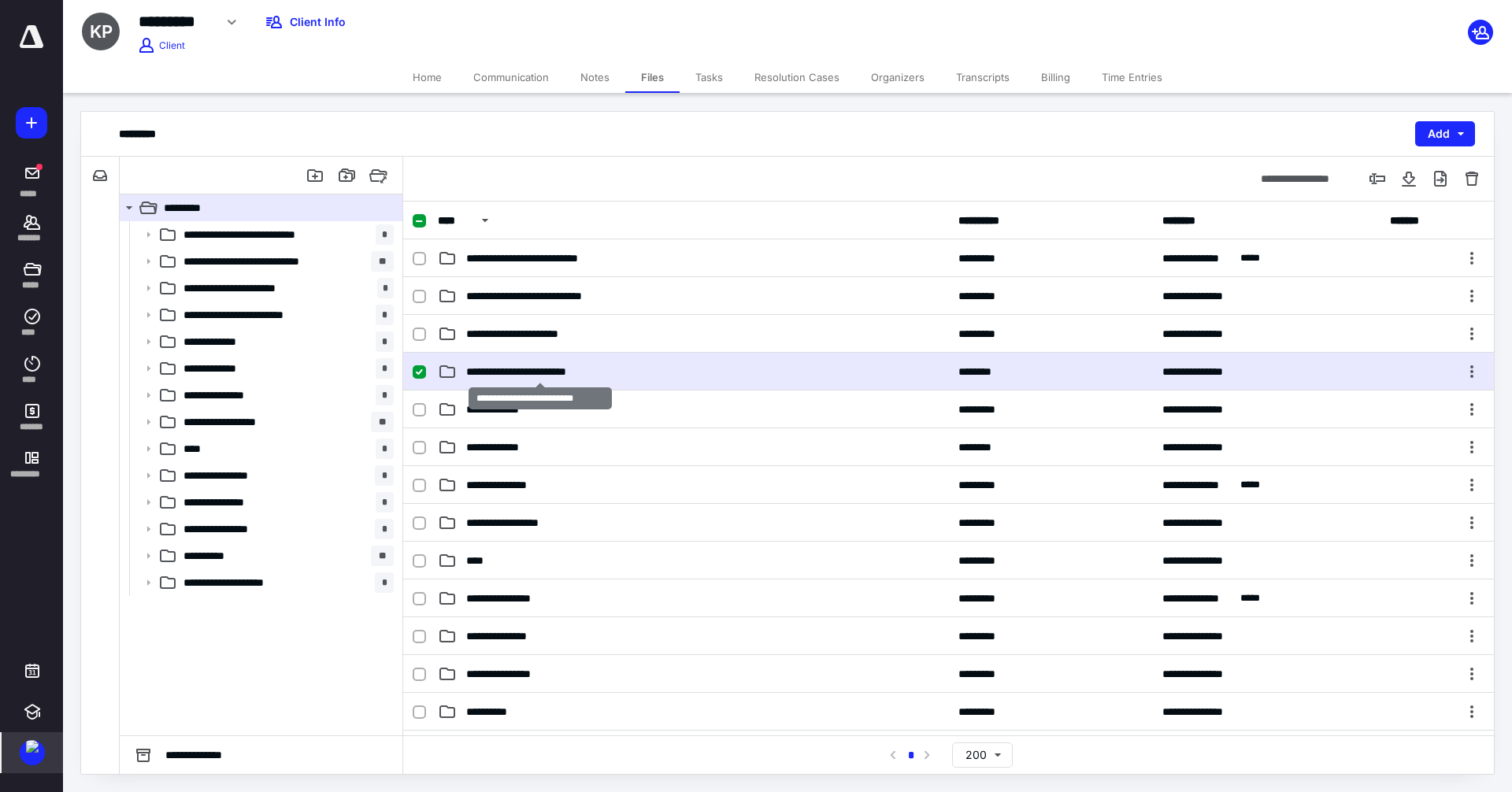 click on "**********" at bounding box center (539, 372) 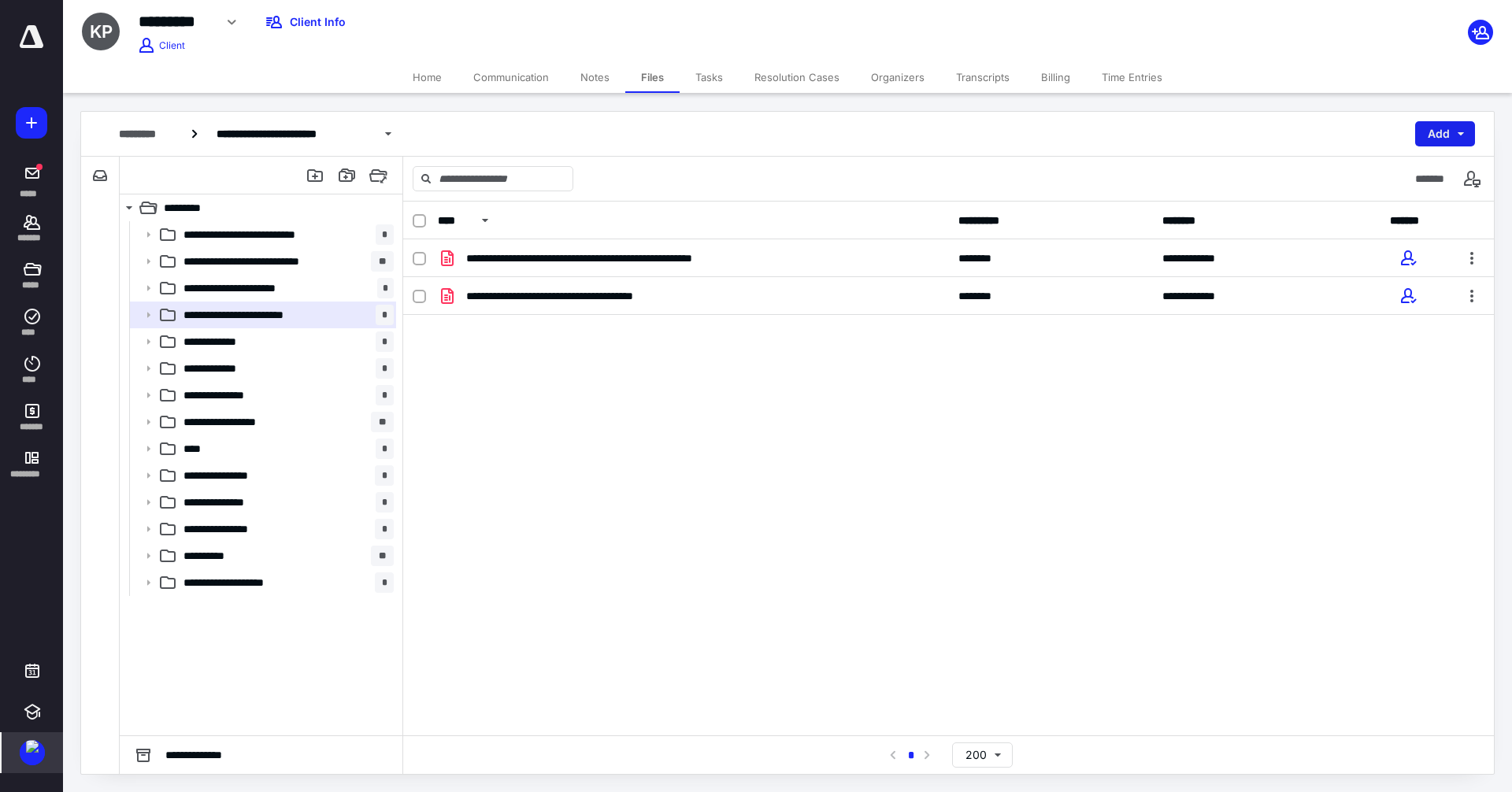 click on "Add" at bounding box center (1445, 134) 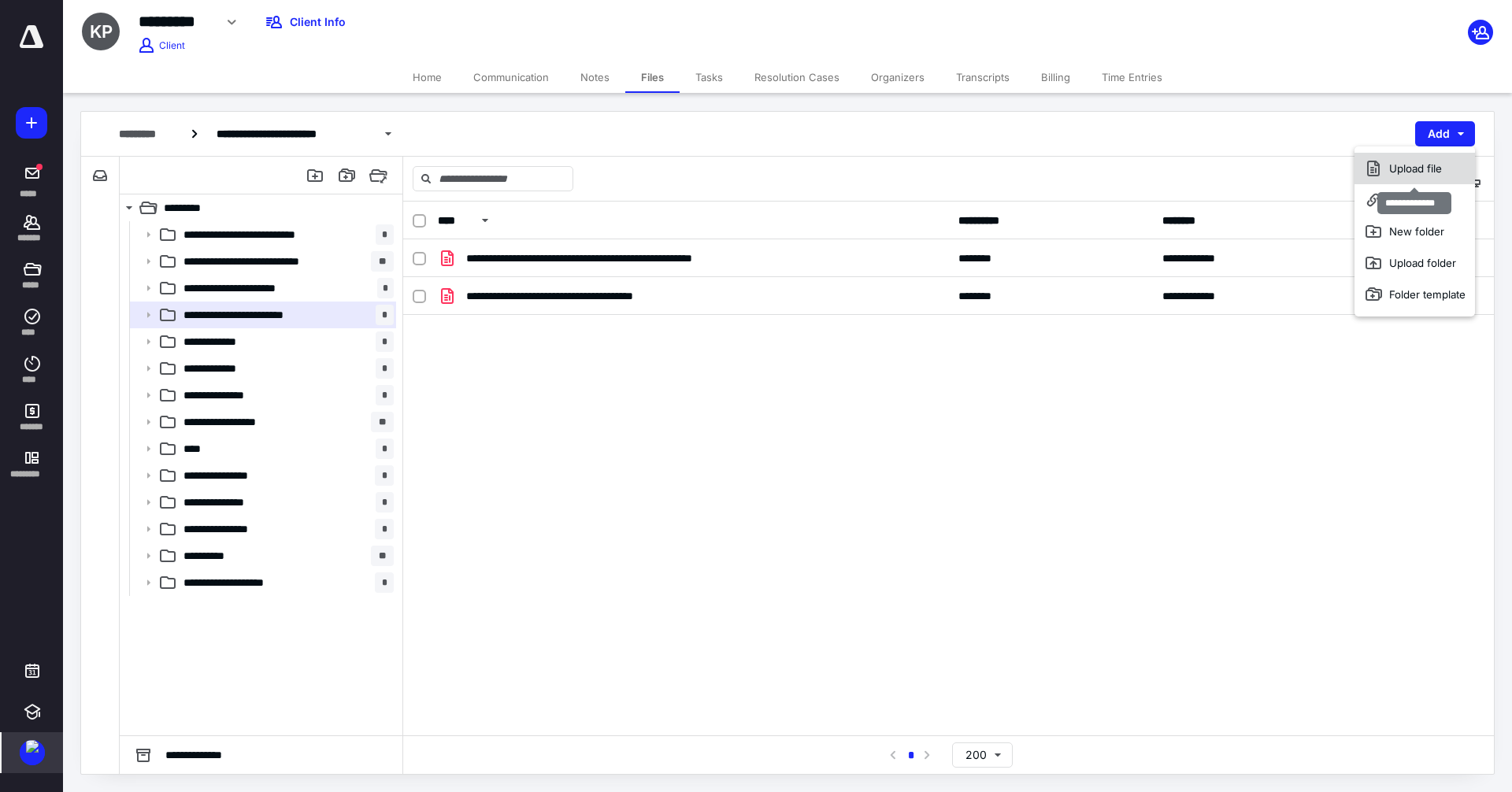 click on "Upload file" at bounding box center [1414, 168] 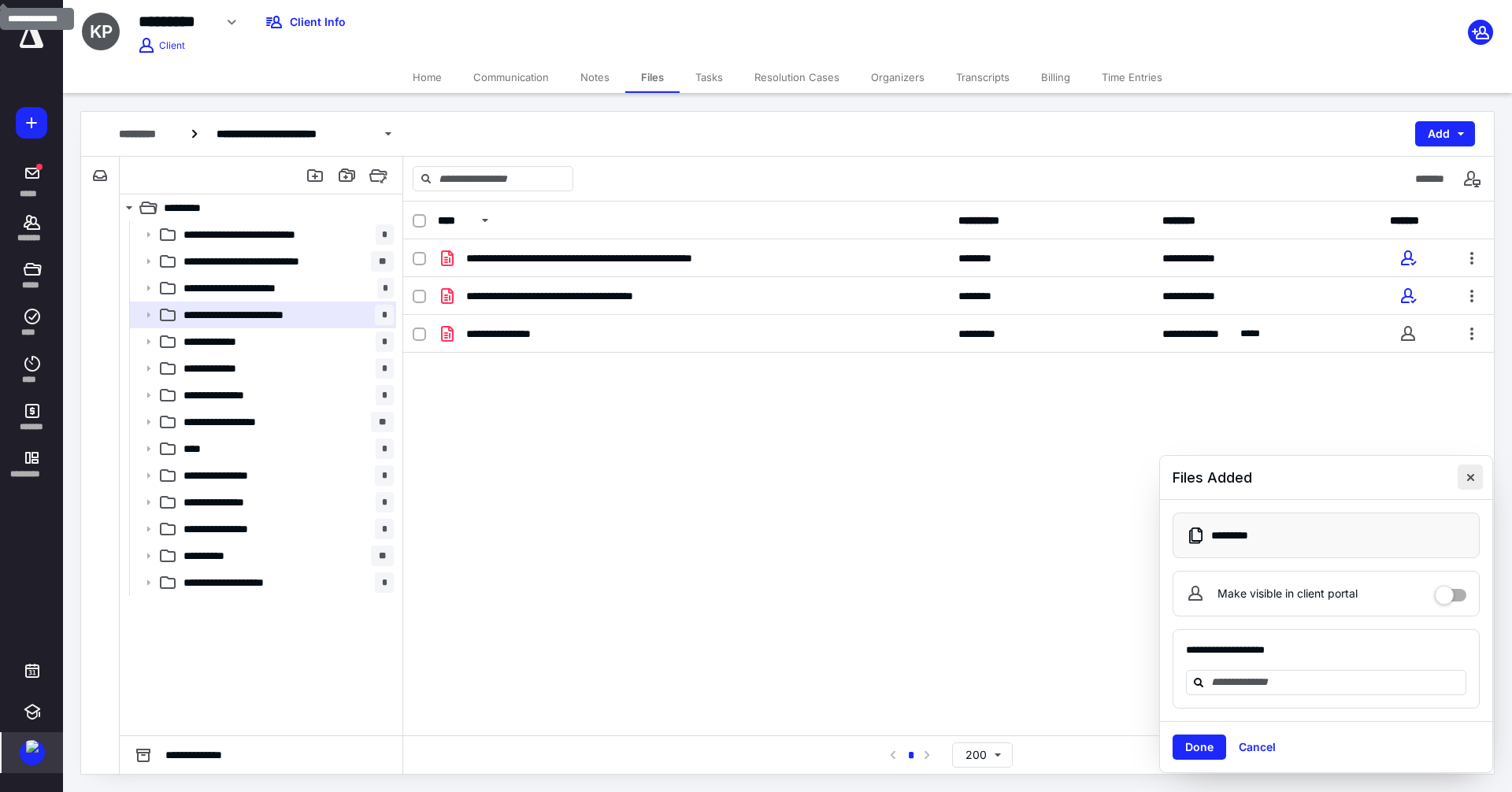 click at bounding box center [1470, 477] 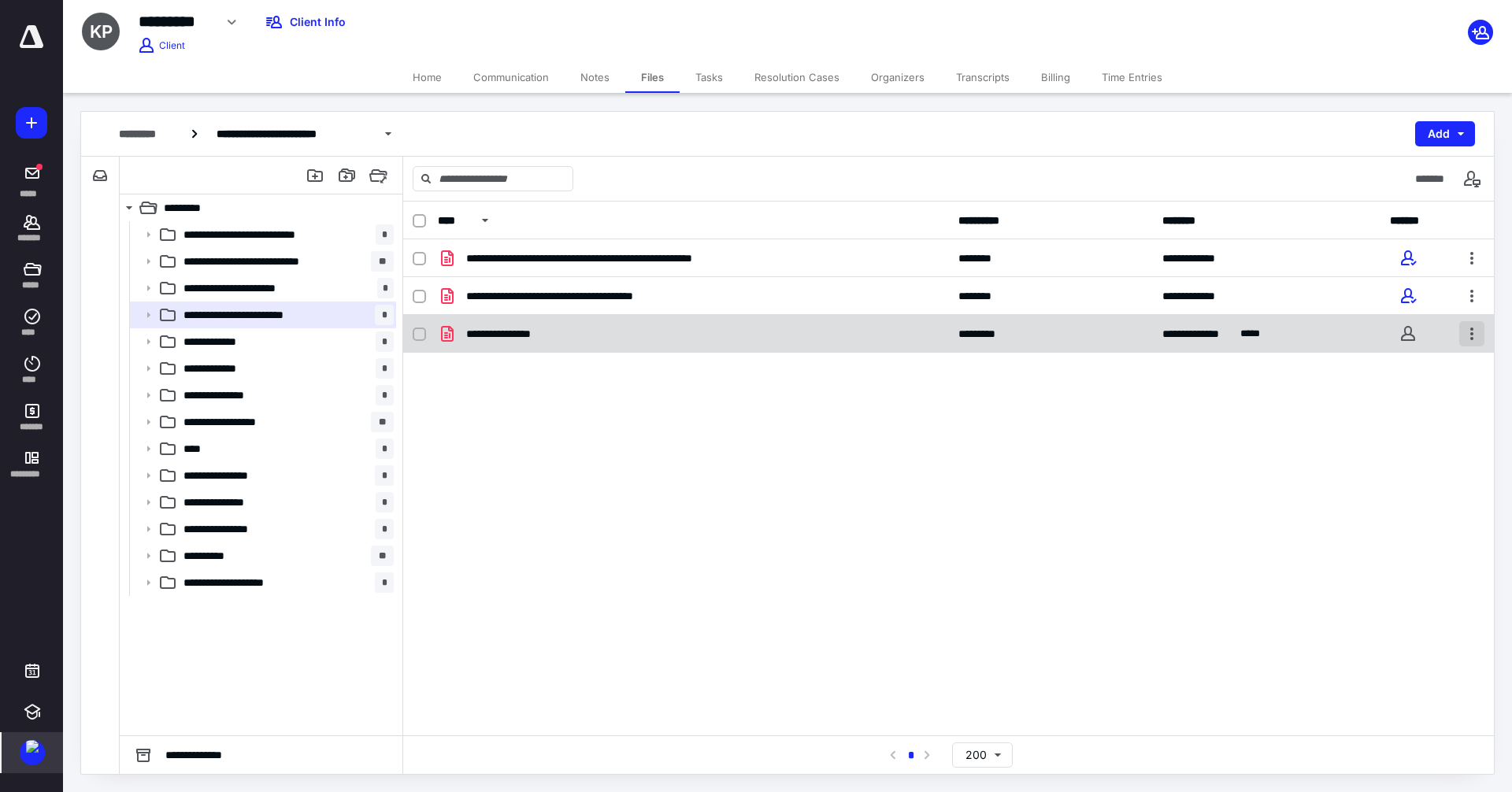 click at bounding box center (1472, 334) 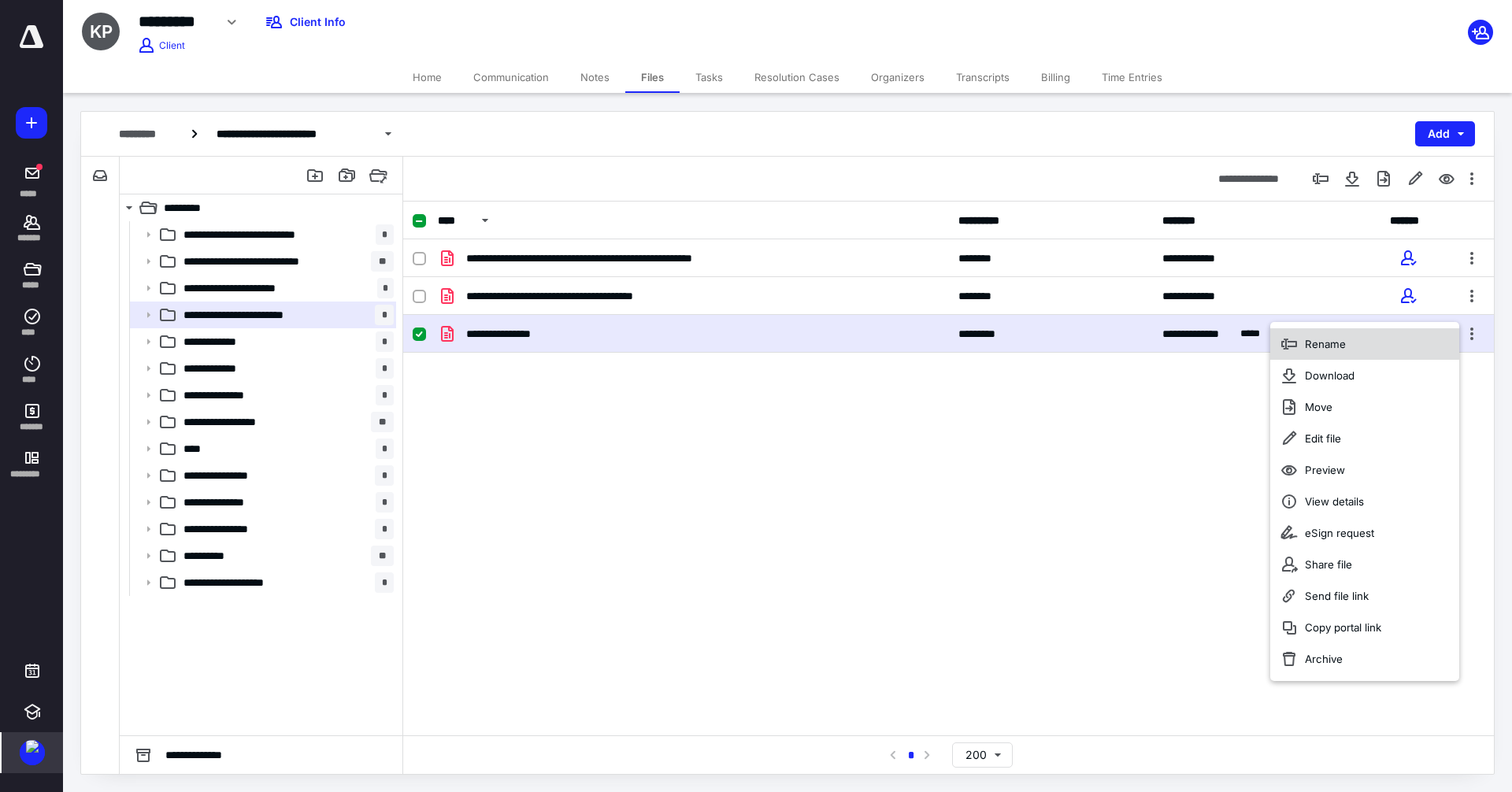 click on "Rename" at bounding box center [1365, 344] 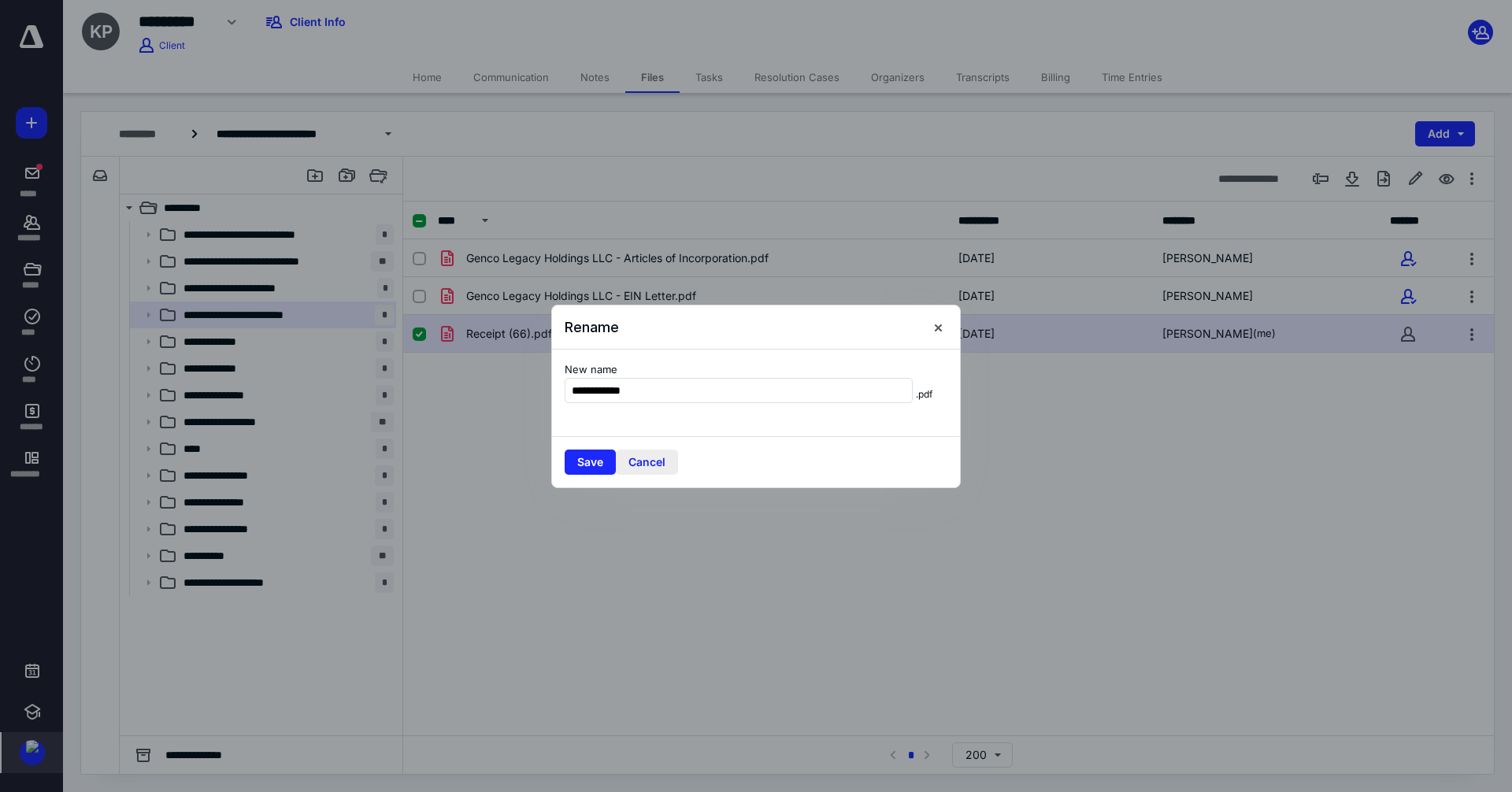 click on "Cancel" at bounding box center (647, 462) 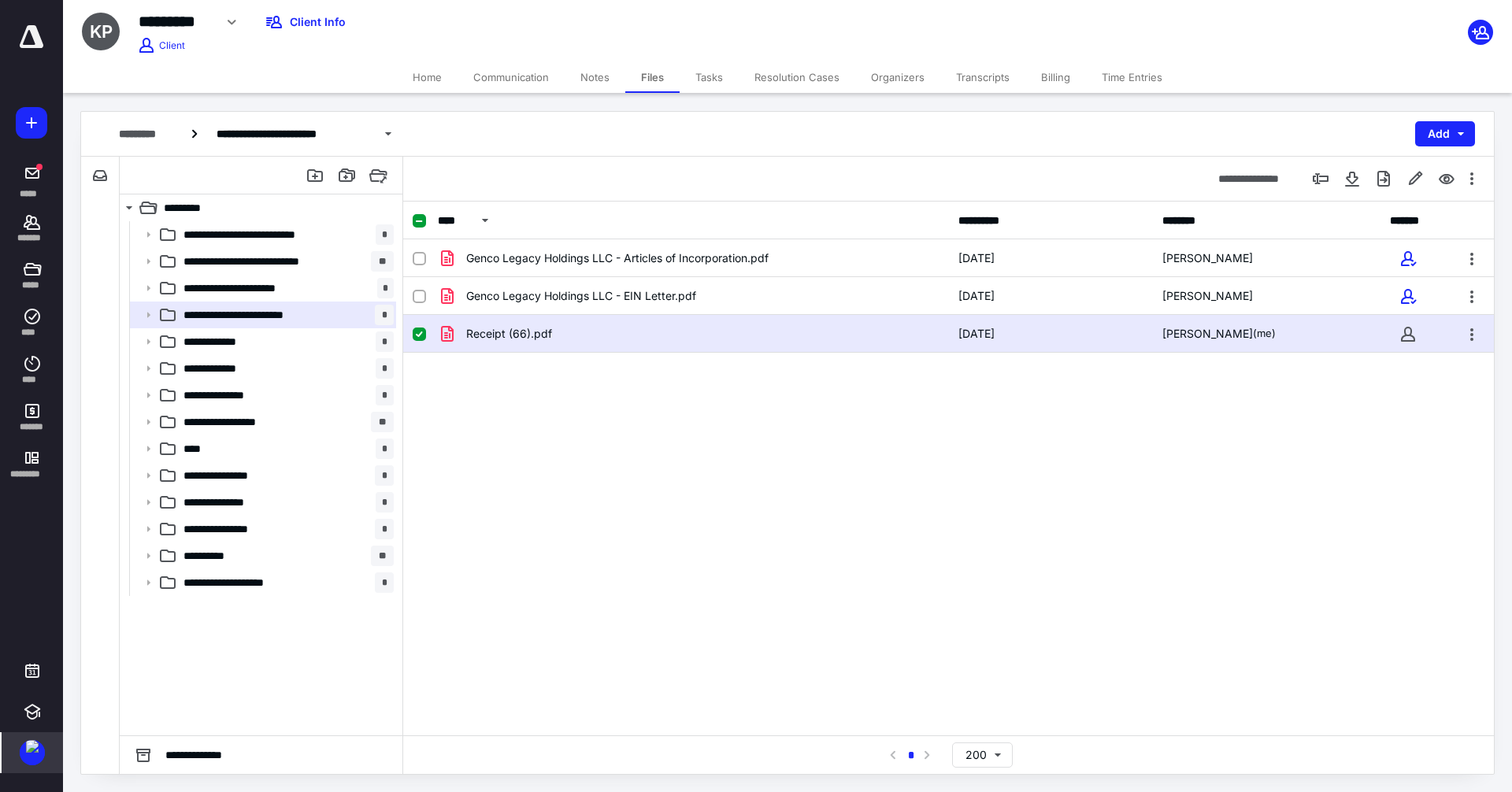 click on "Receipt (66).pdf" at bounding box center [693, 334] 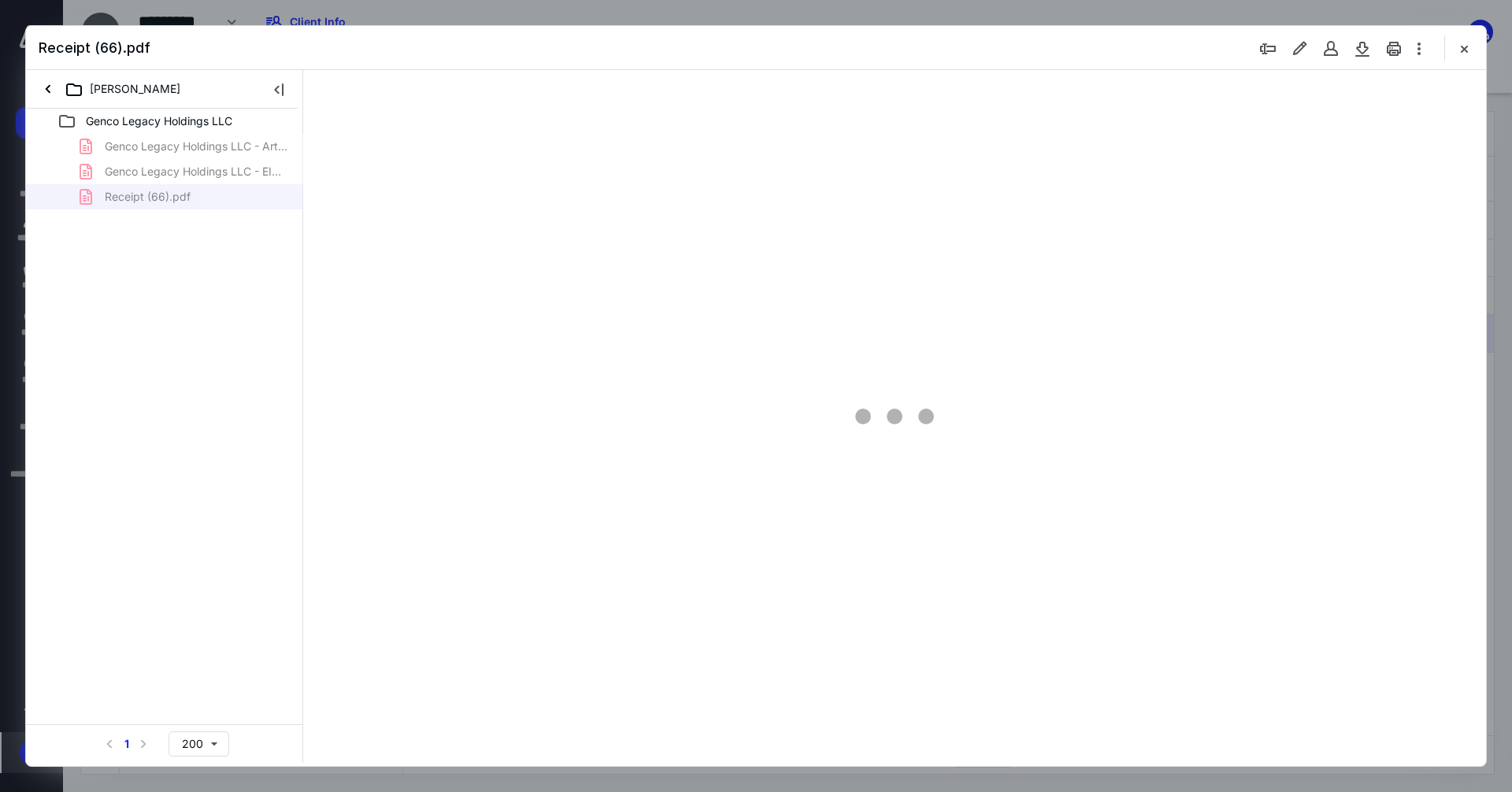 scroll, scrollTop: 0, scrollLeft: 0, axis: both 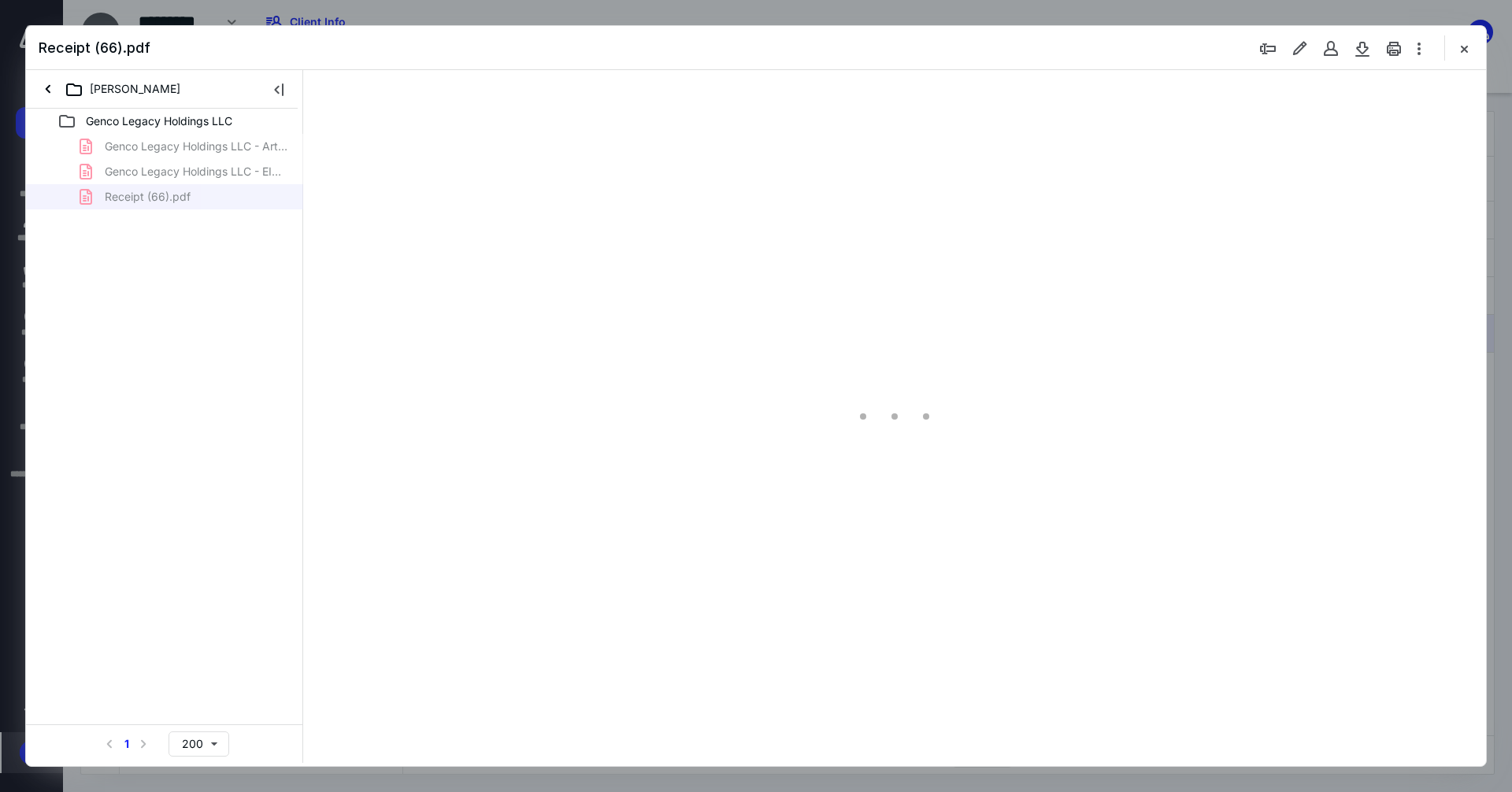 type on "101" 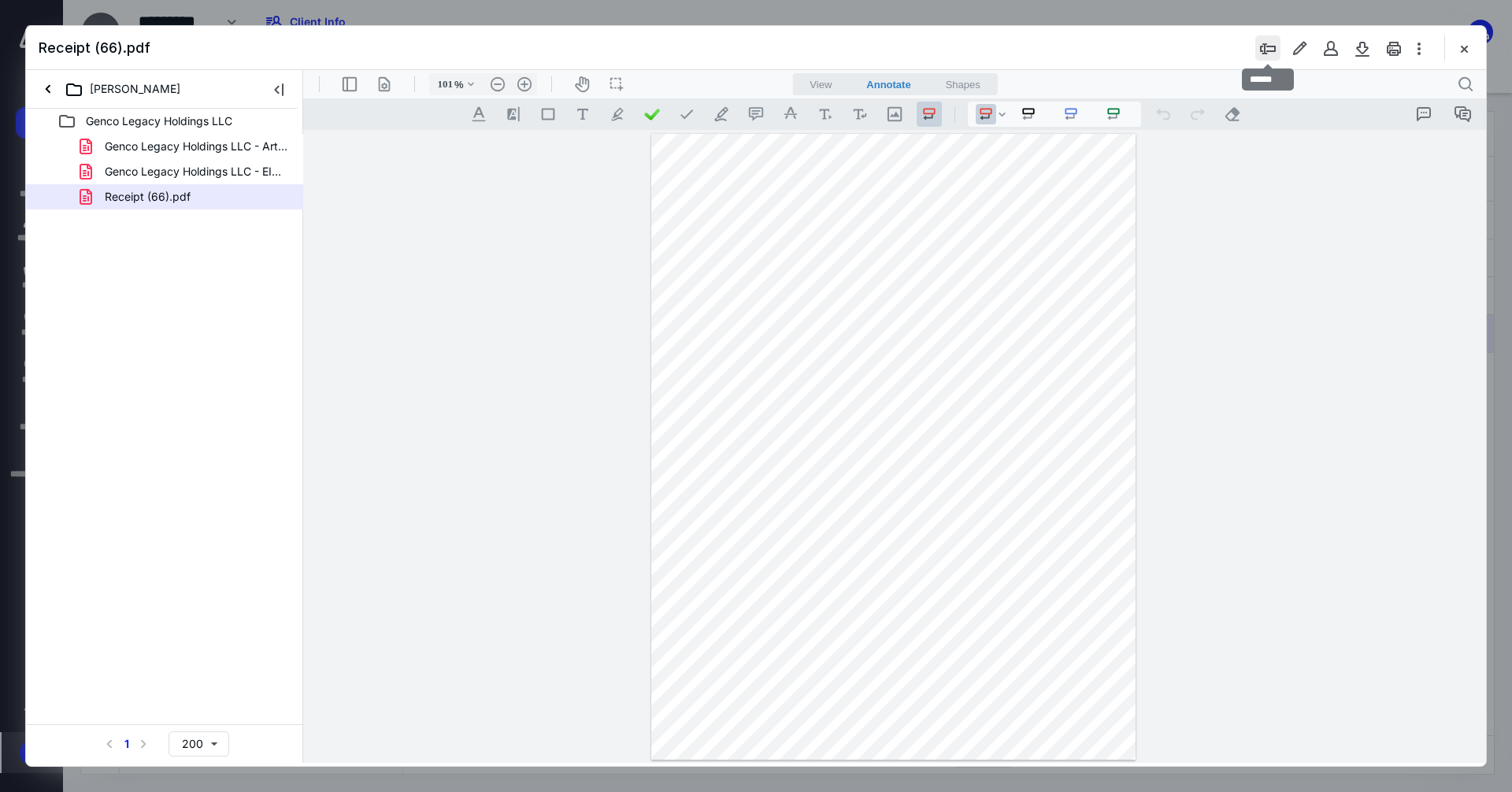 click at bounding box center (1268, 48) 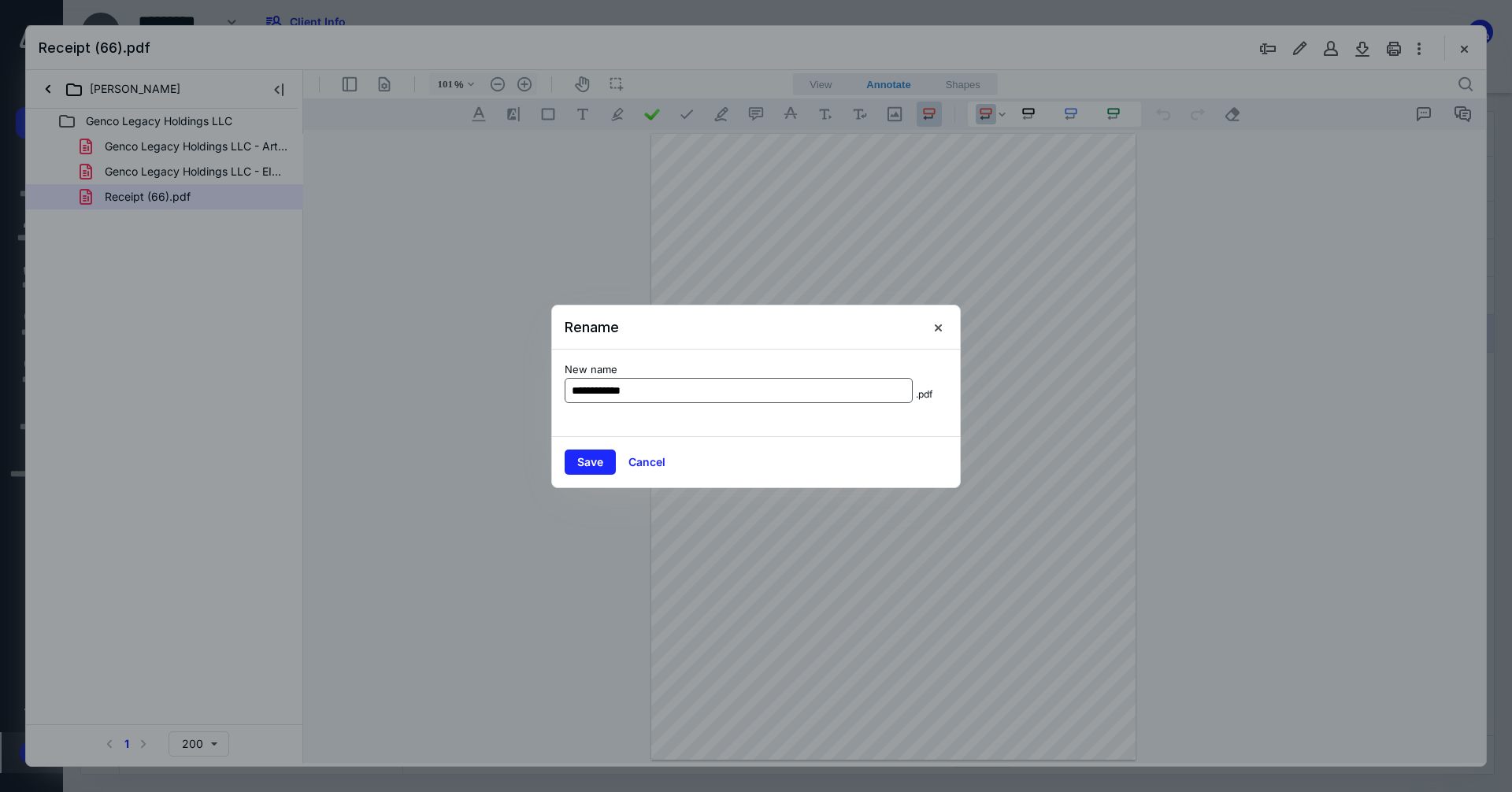 click on "**********" at bounding box center [739, 390] 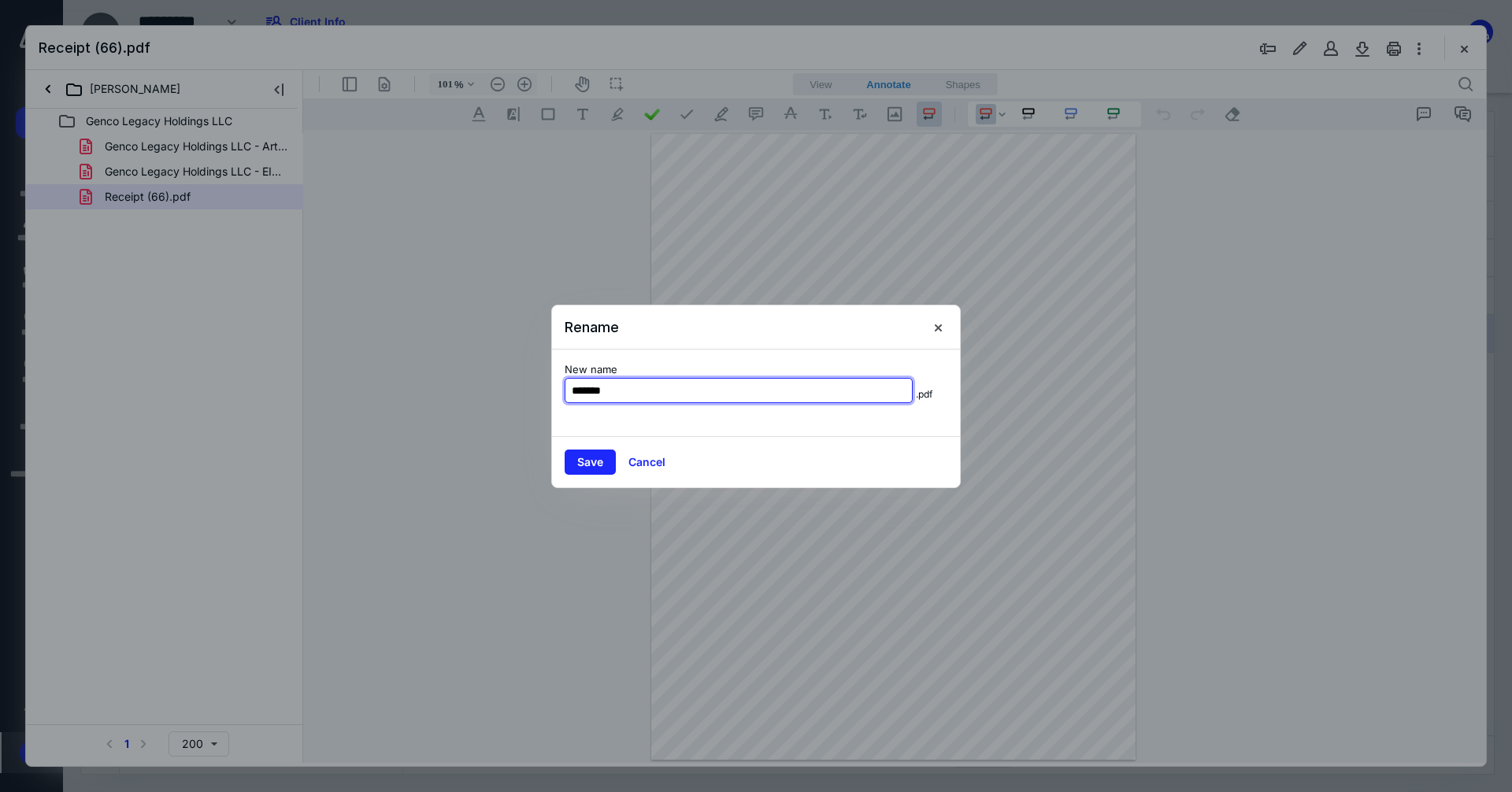 paste on "**********" 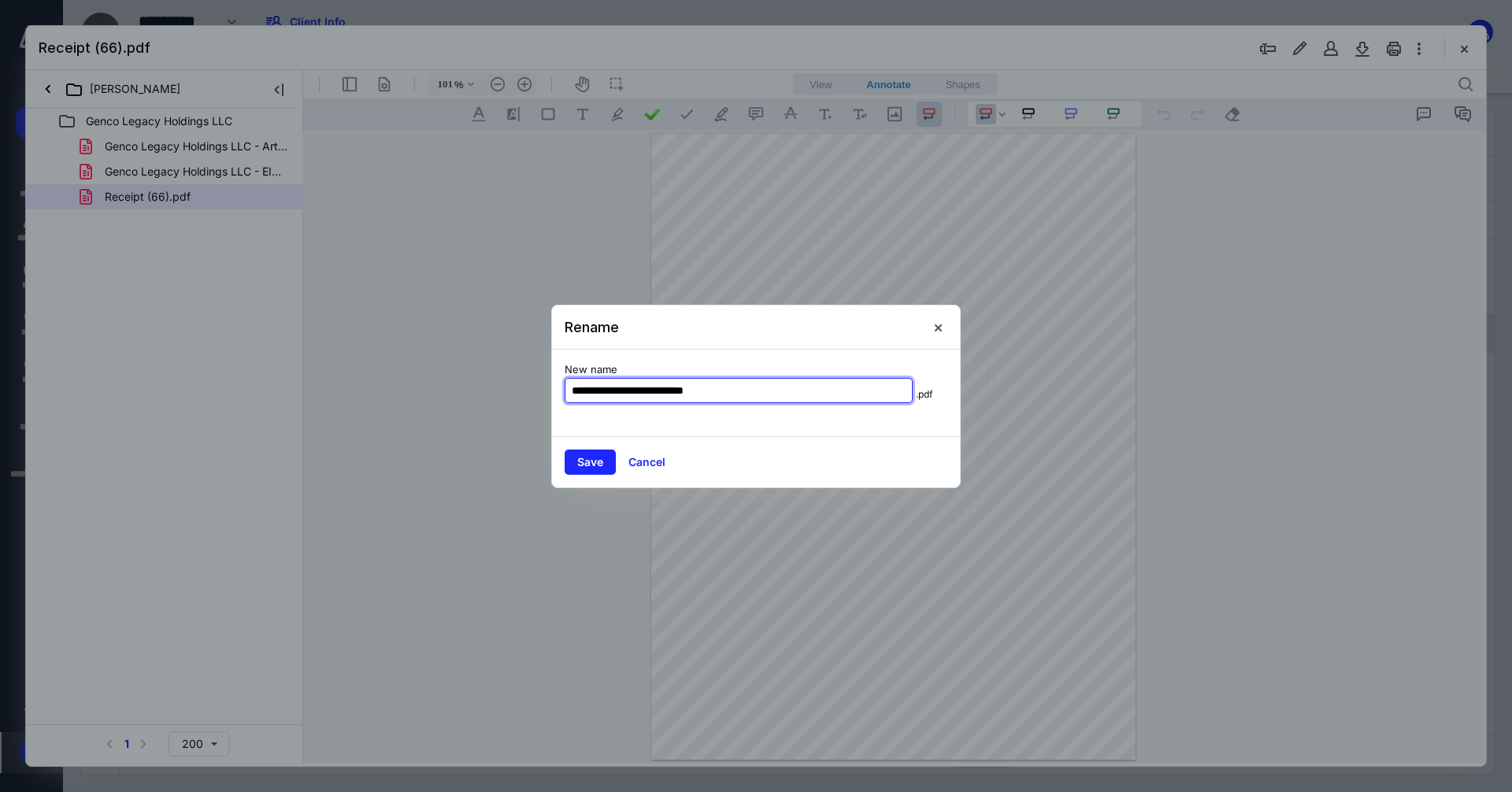click on "**********" at bounding box center (739, 390) 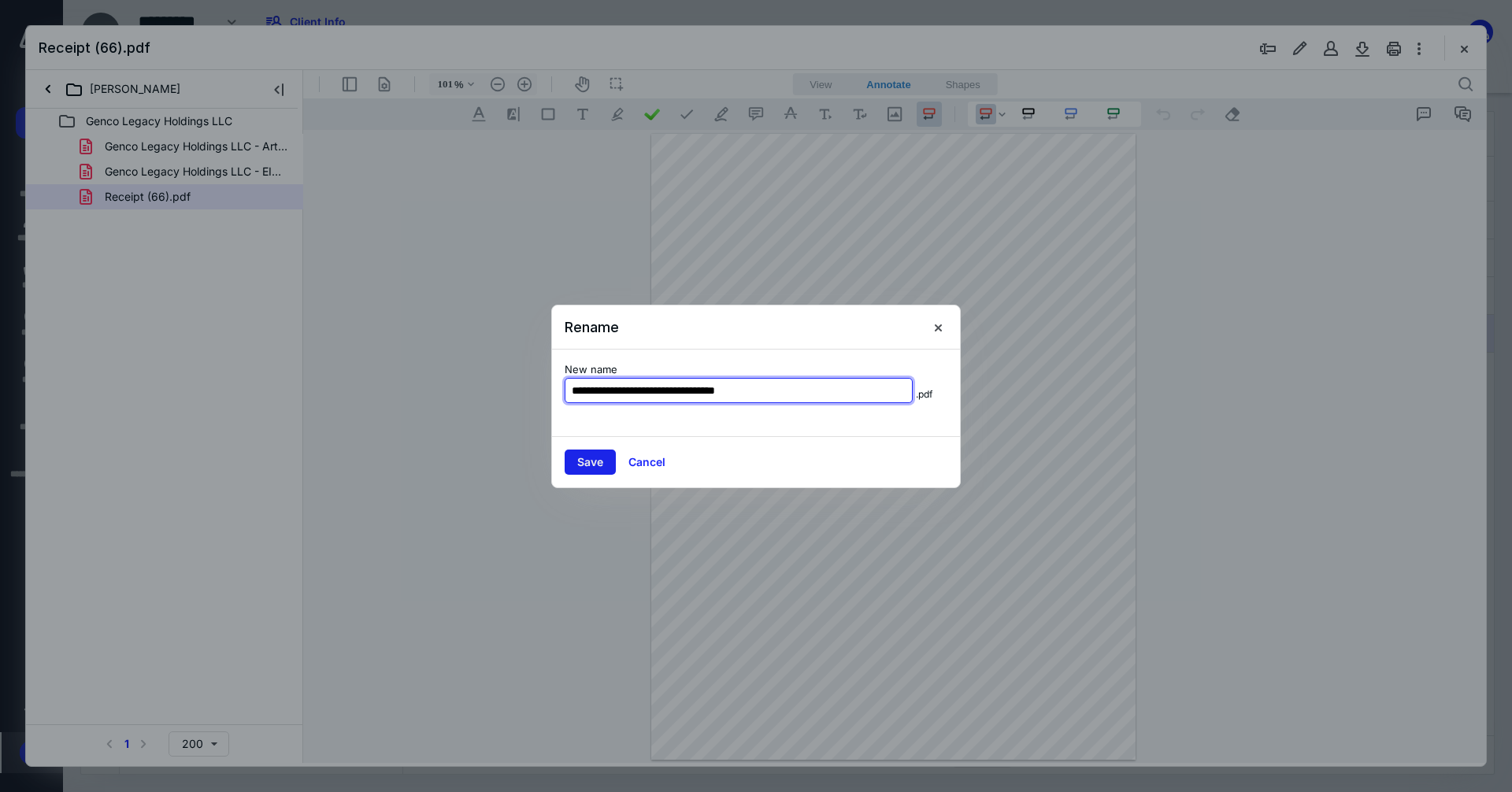 type on "**********" 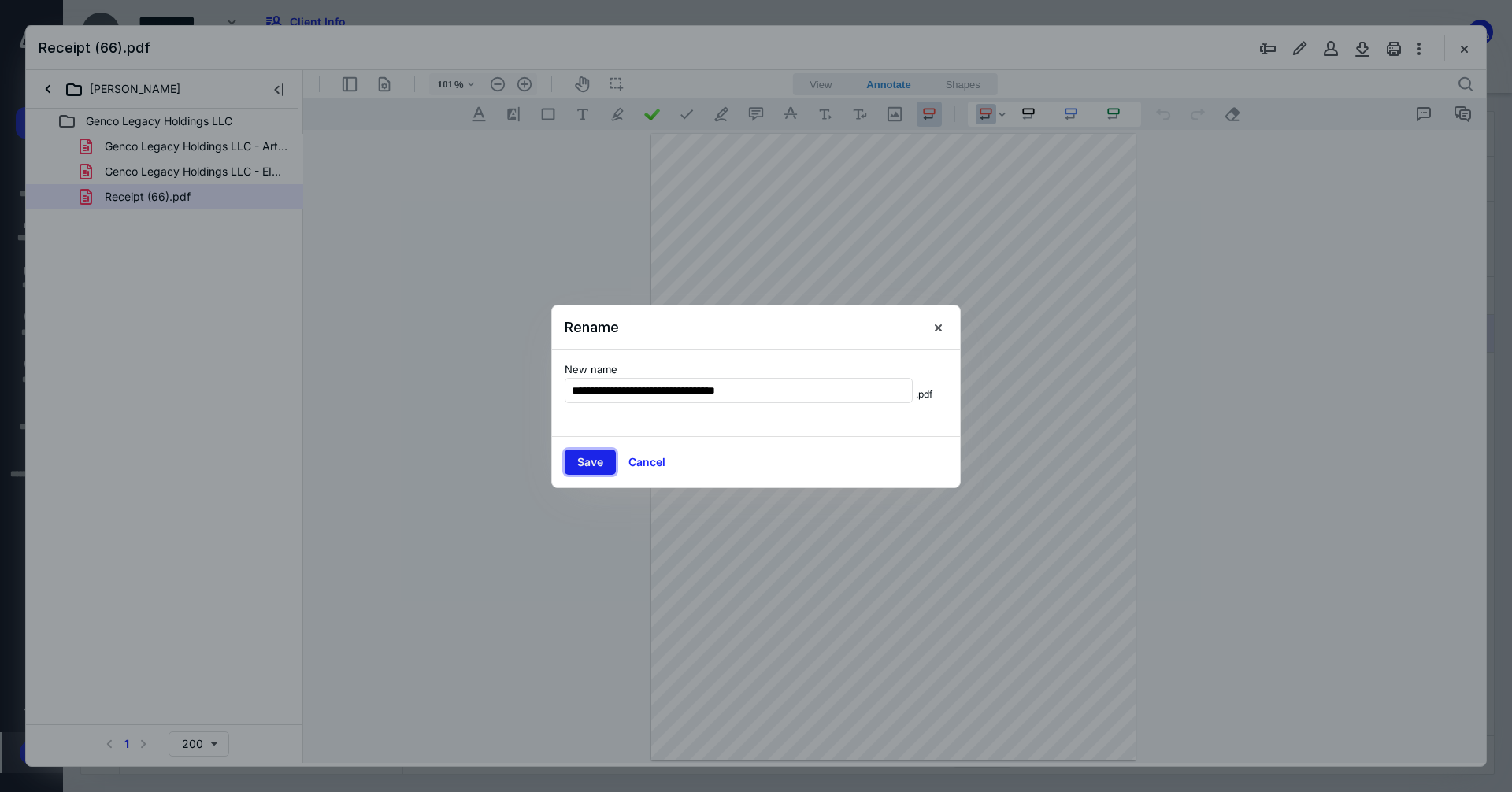 click on "Save" at bounding box center (590, 462) 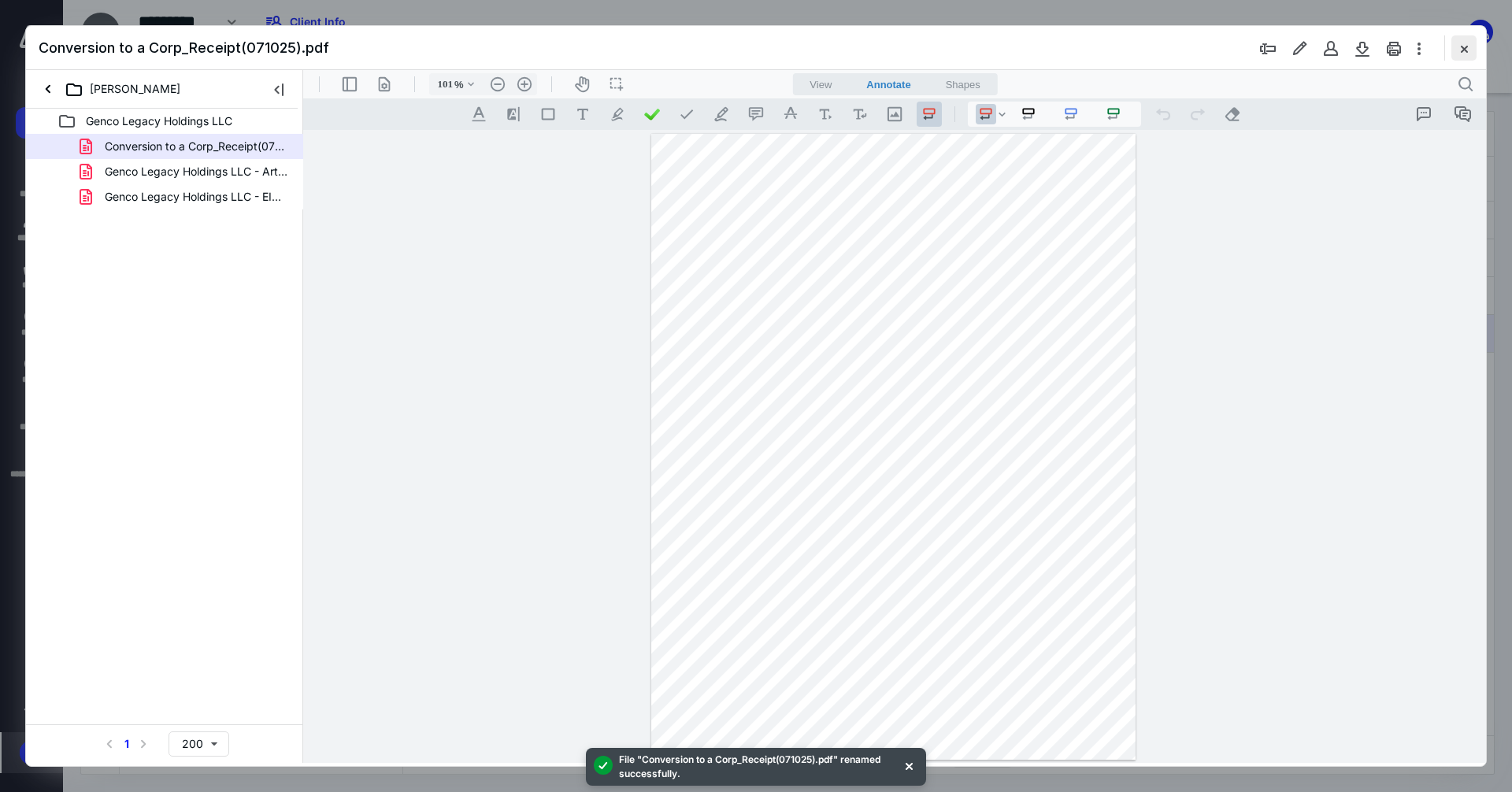 click at bounding box center [1464, 48] 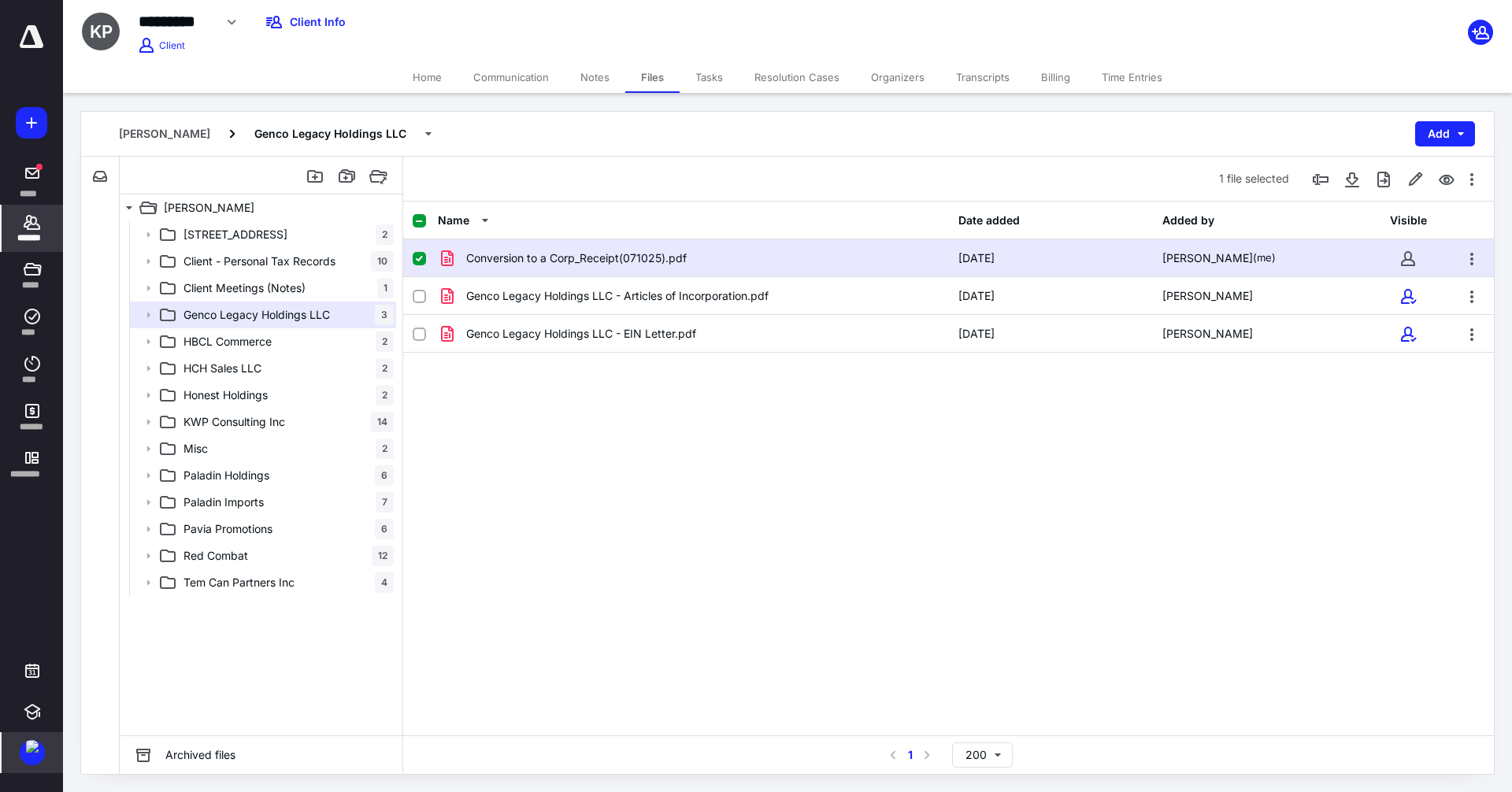 click on "*******" at bounding box center (32, 228) 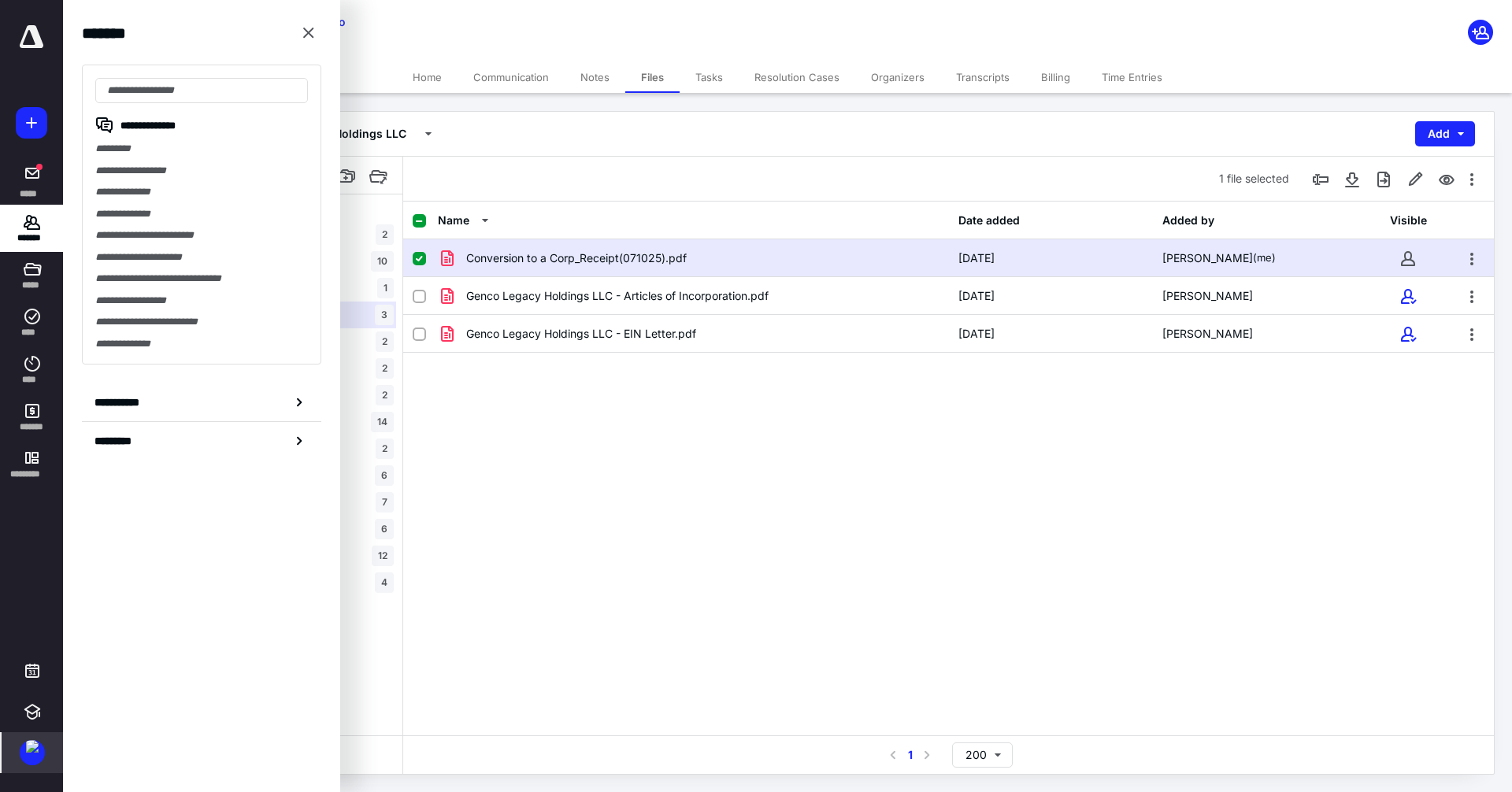 click on "Name Date added Added by Visible Conversion to a Corp_Receipt(071025).pdf [DATE] [PERSON_NAME]  (me) [PERSON_NAME] Legacy Holdings LLC - Articles of Incorporation.pdf [DATE] [PERSON_NAME] [PERSON_NAME] Legacy Holdings LLC - EIN Letter.pdf [DATE] [PERSON_NAME]" at bounding box center (948, 468) 